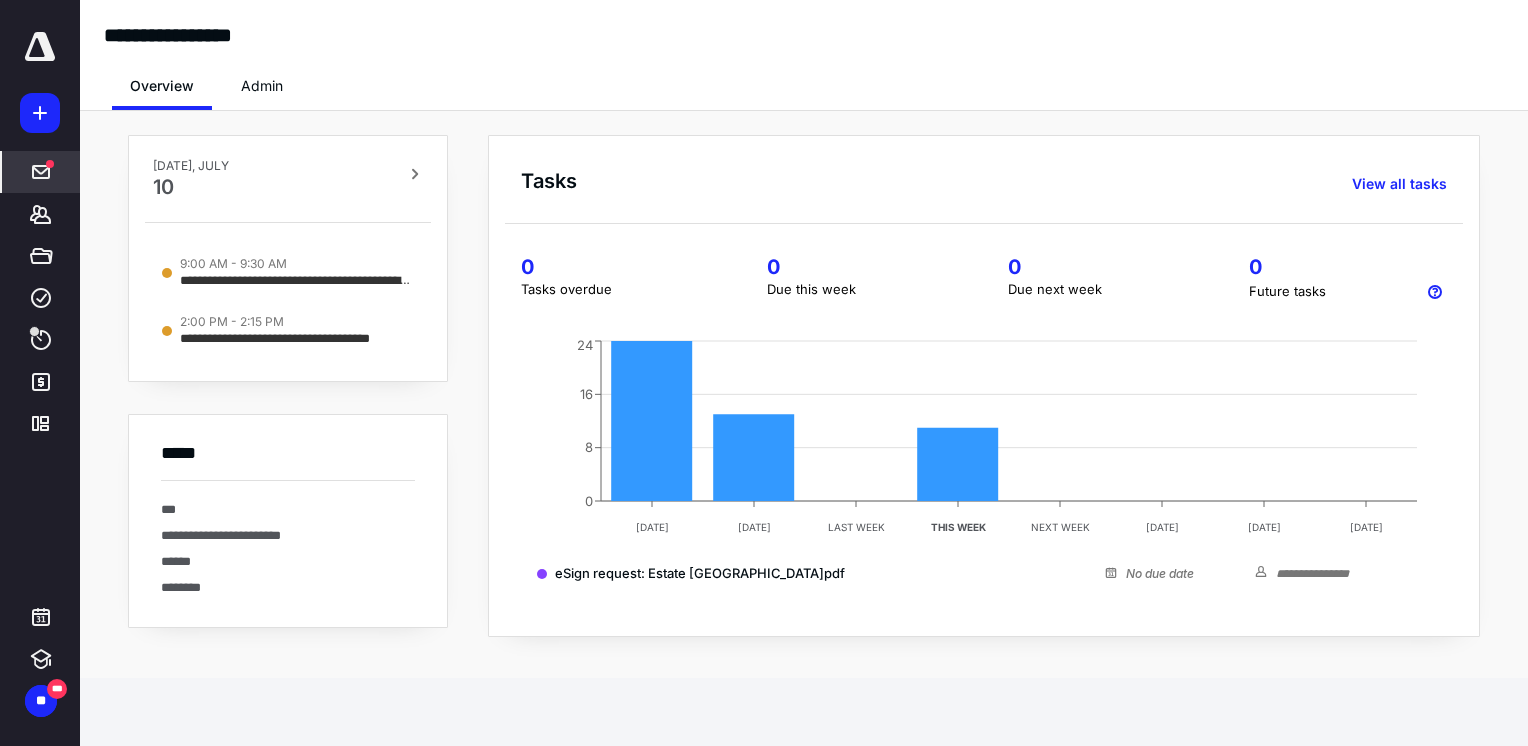 scroll, scrollTop: 0, scrollLeft: 0, axis: both 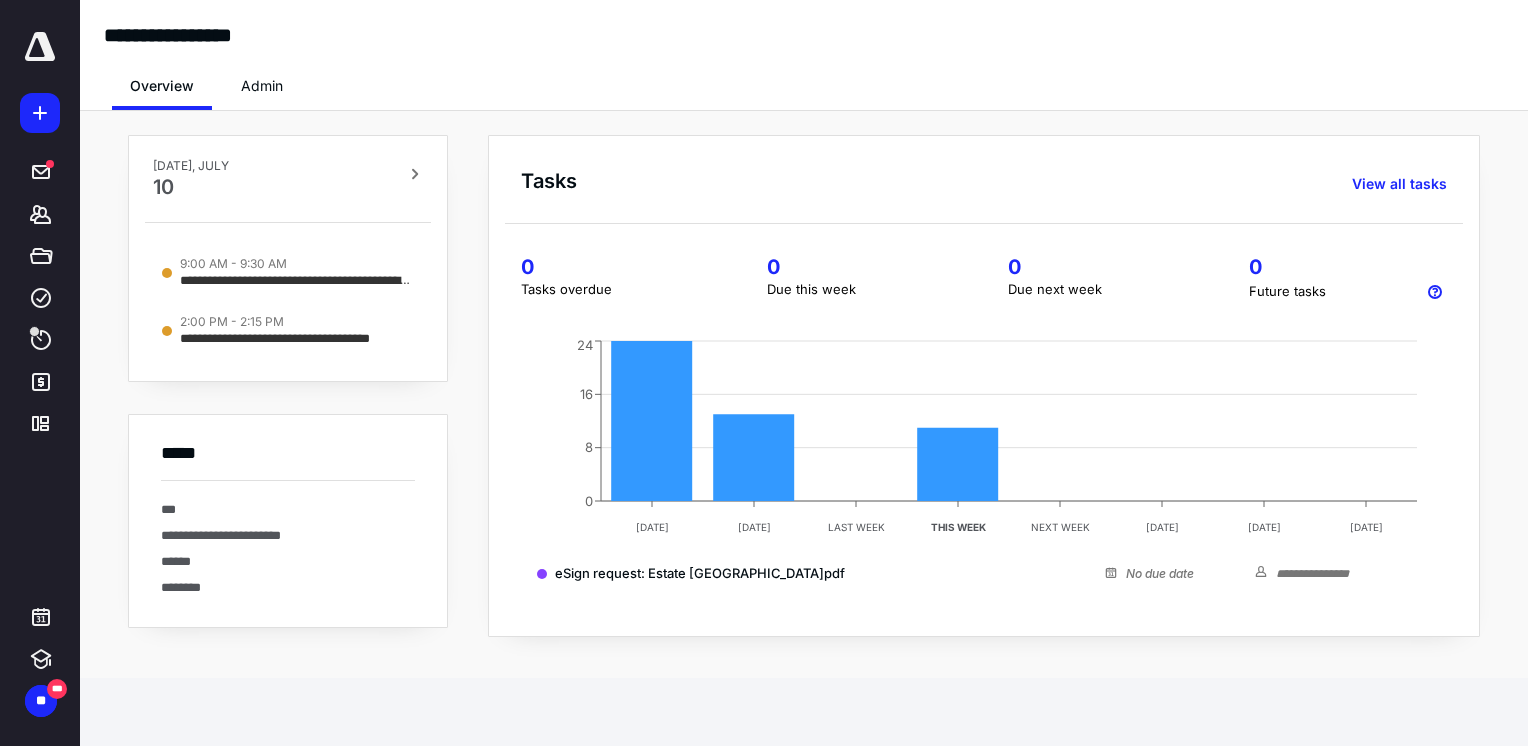 click 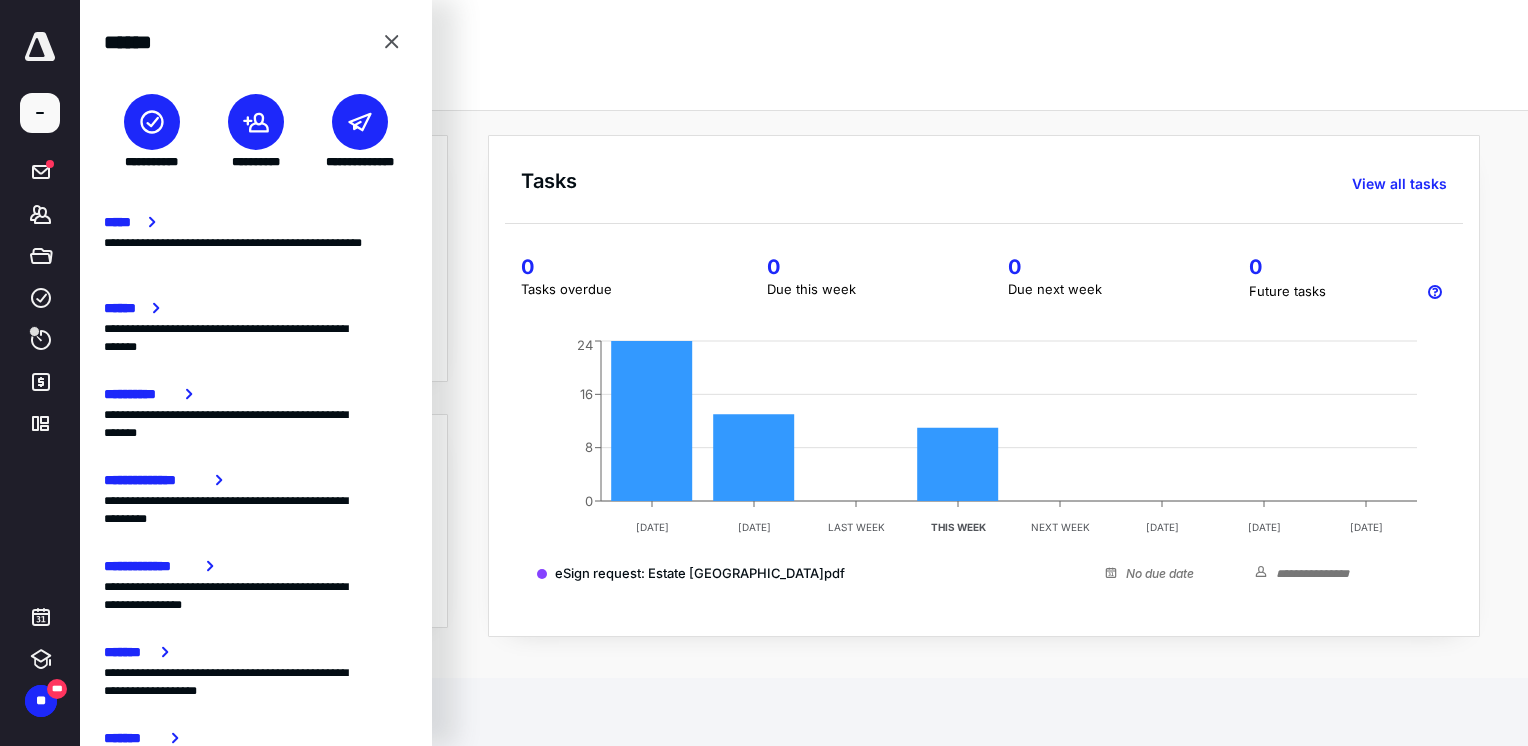 click 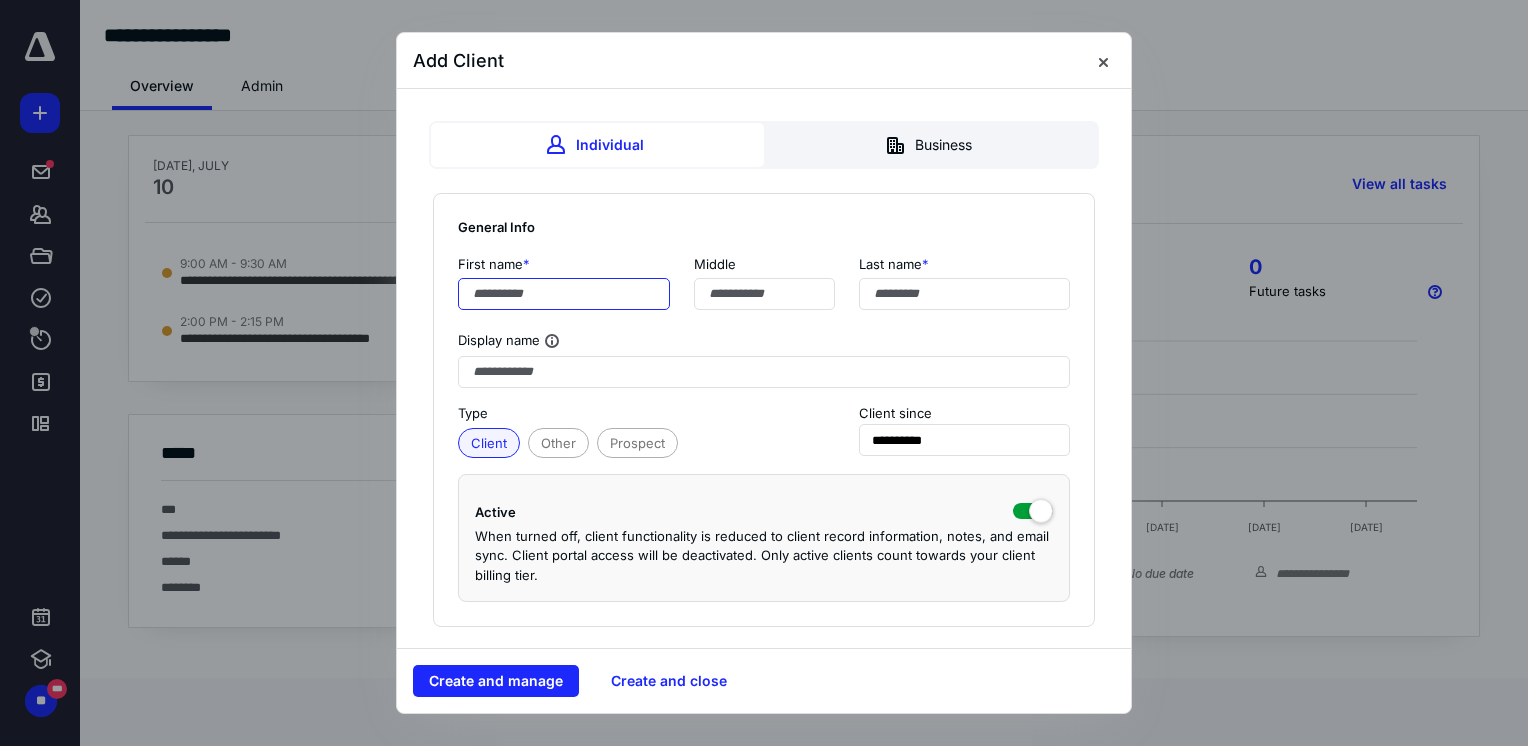 click at bounding box center (564, 294) 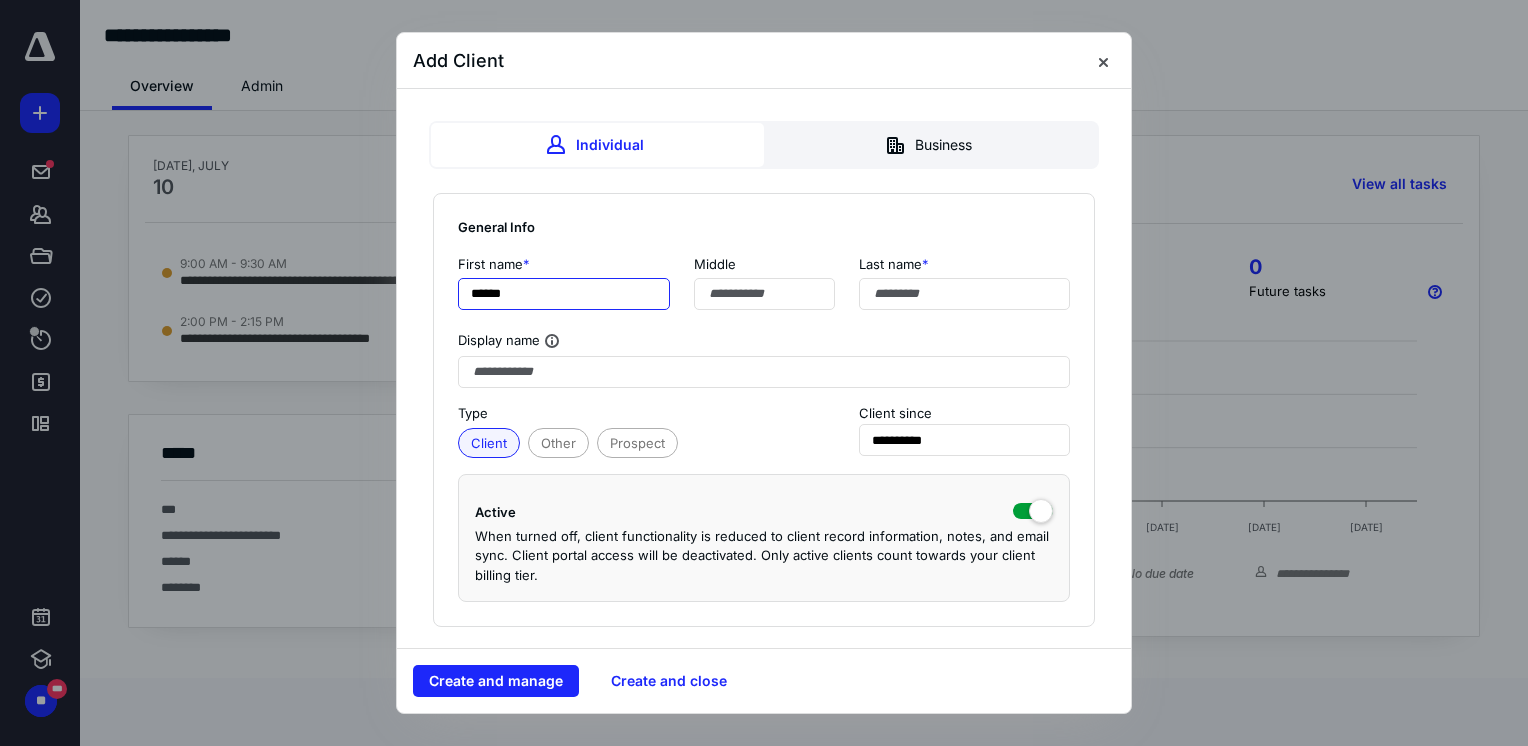 type on "******" 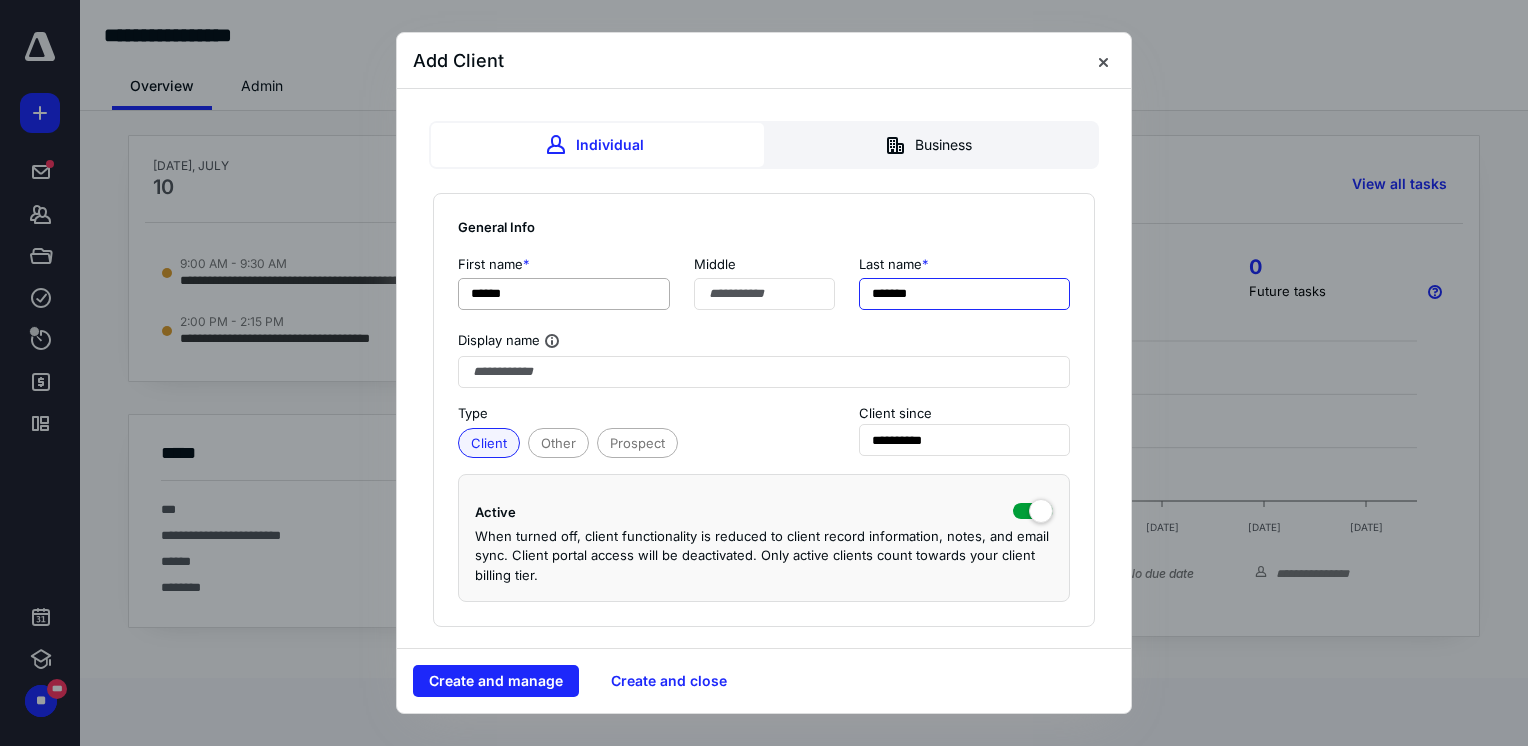 type on "*******" 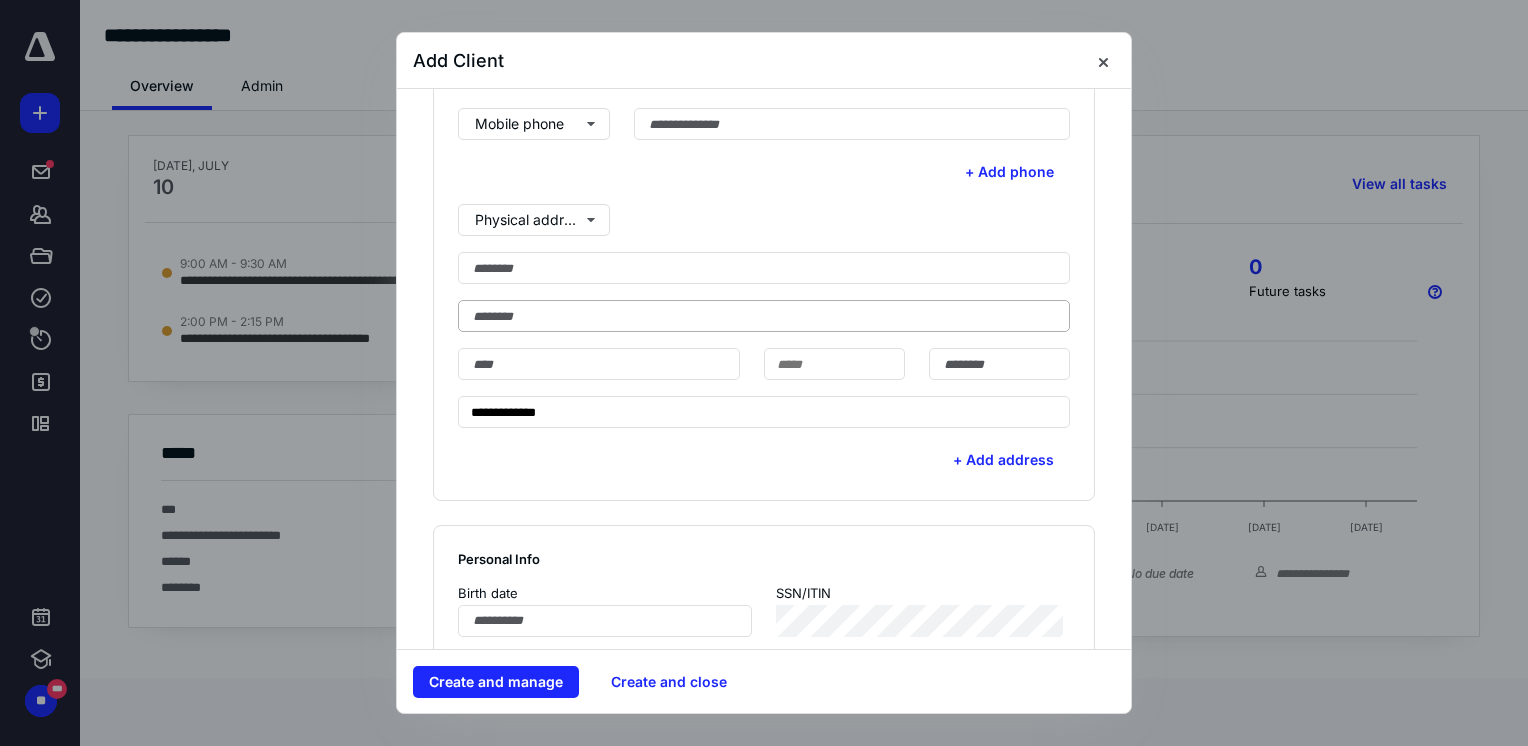 scroll, scrollTop: 700, scrollLeft: 0, axis: vertical 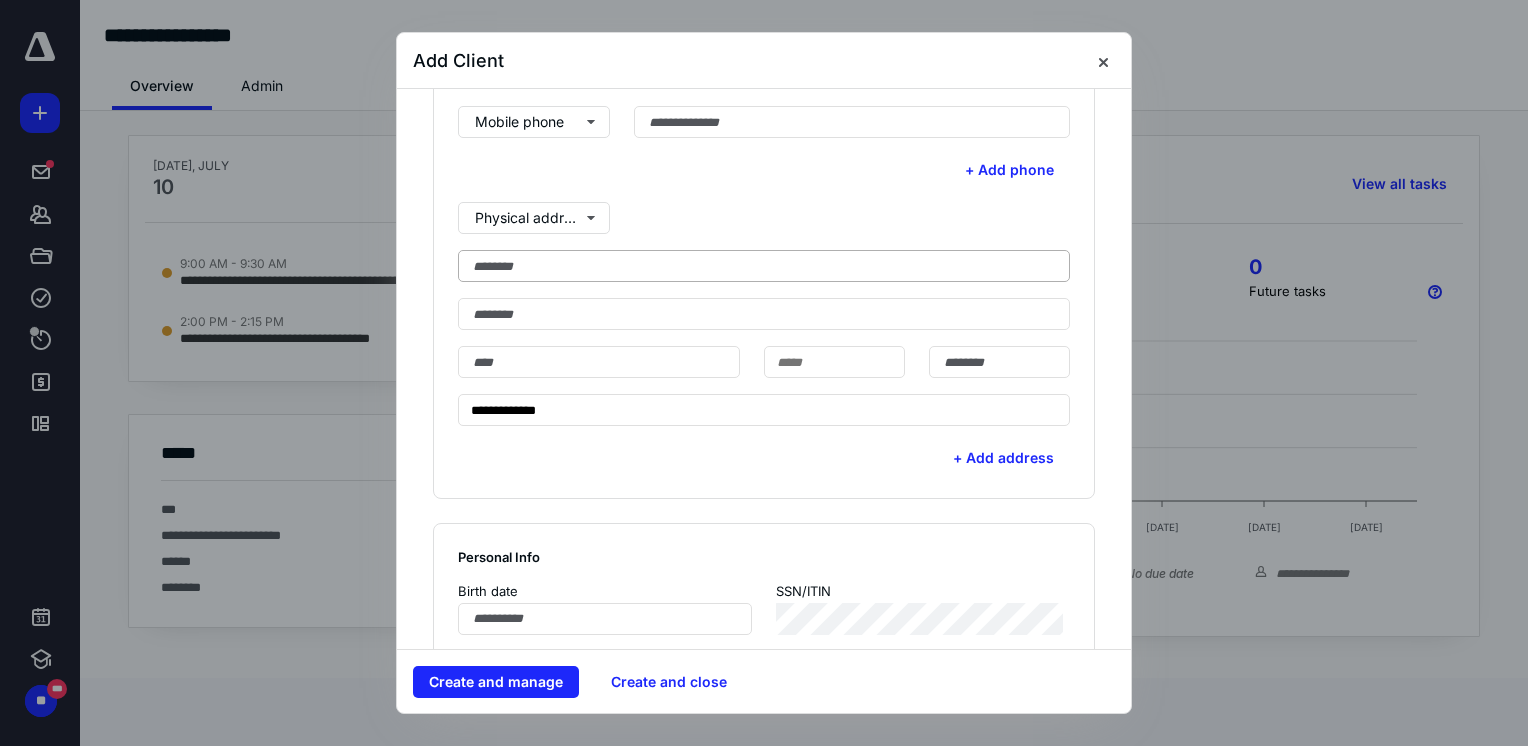type on "**********" 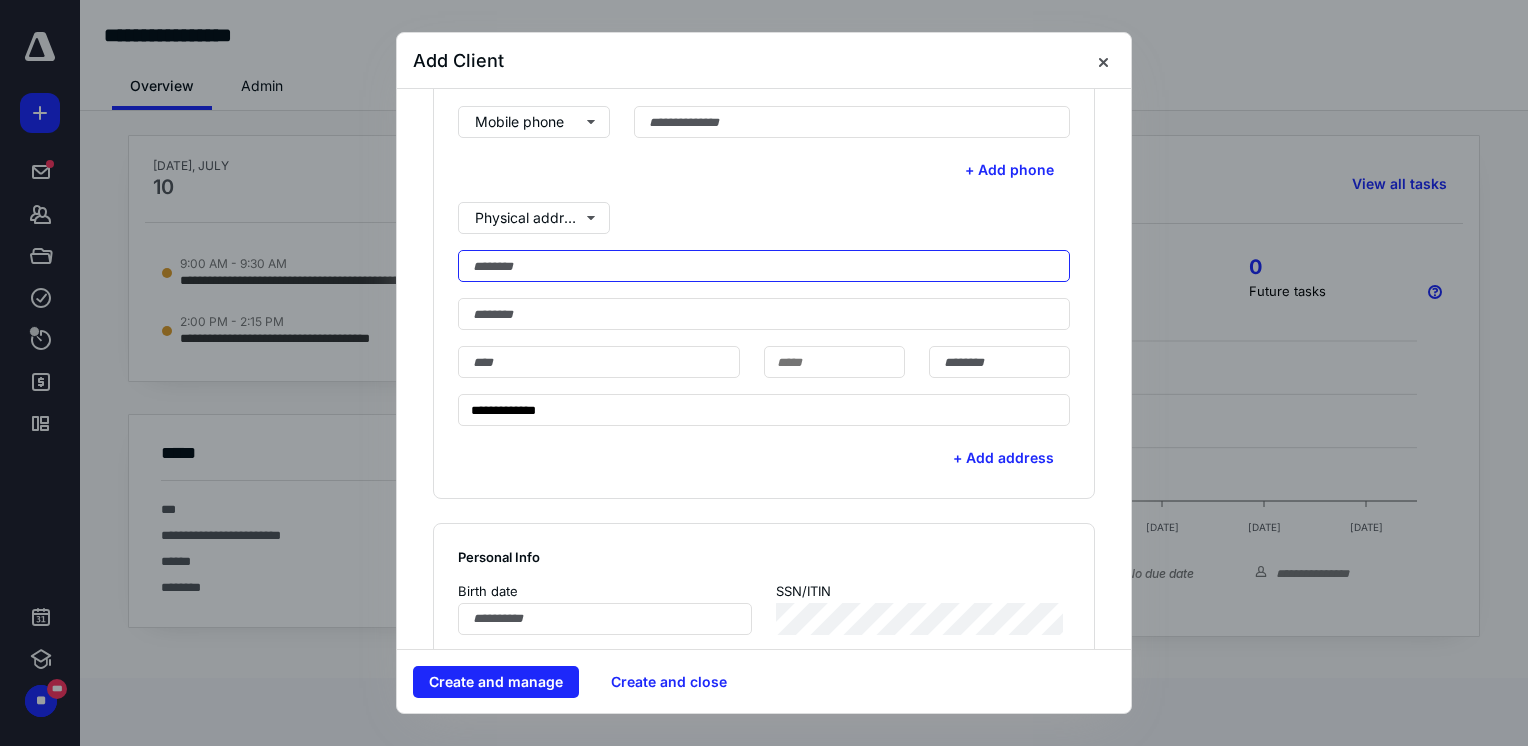 click at bounding box center (764, 266) 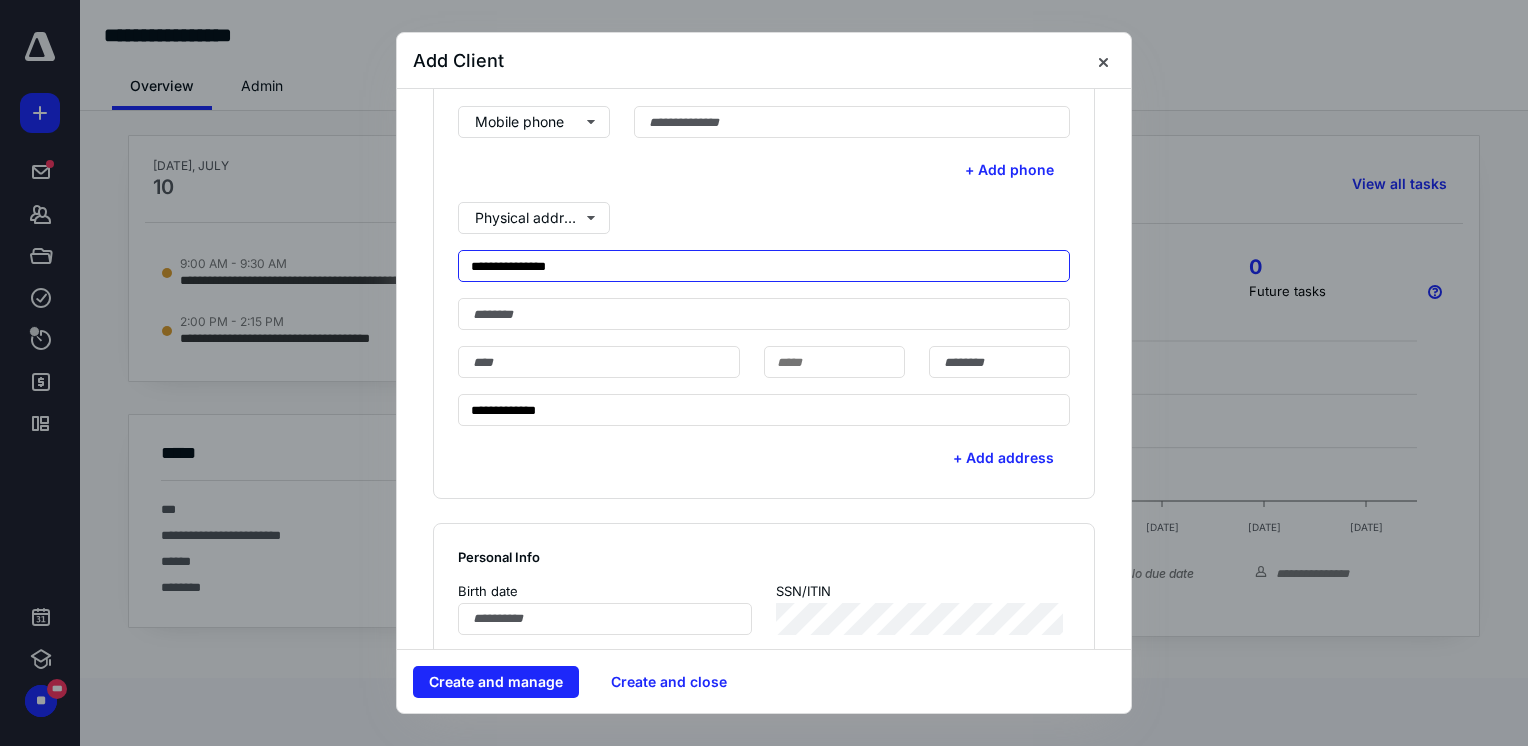 type on "**********" 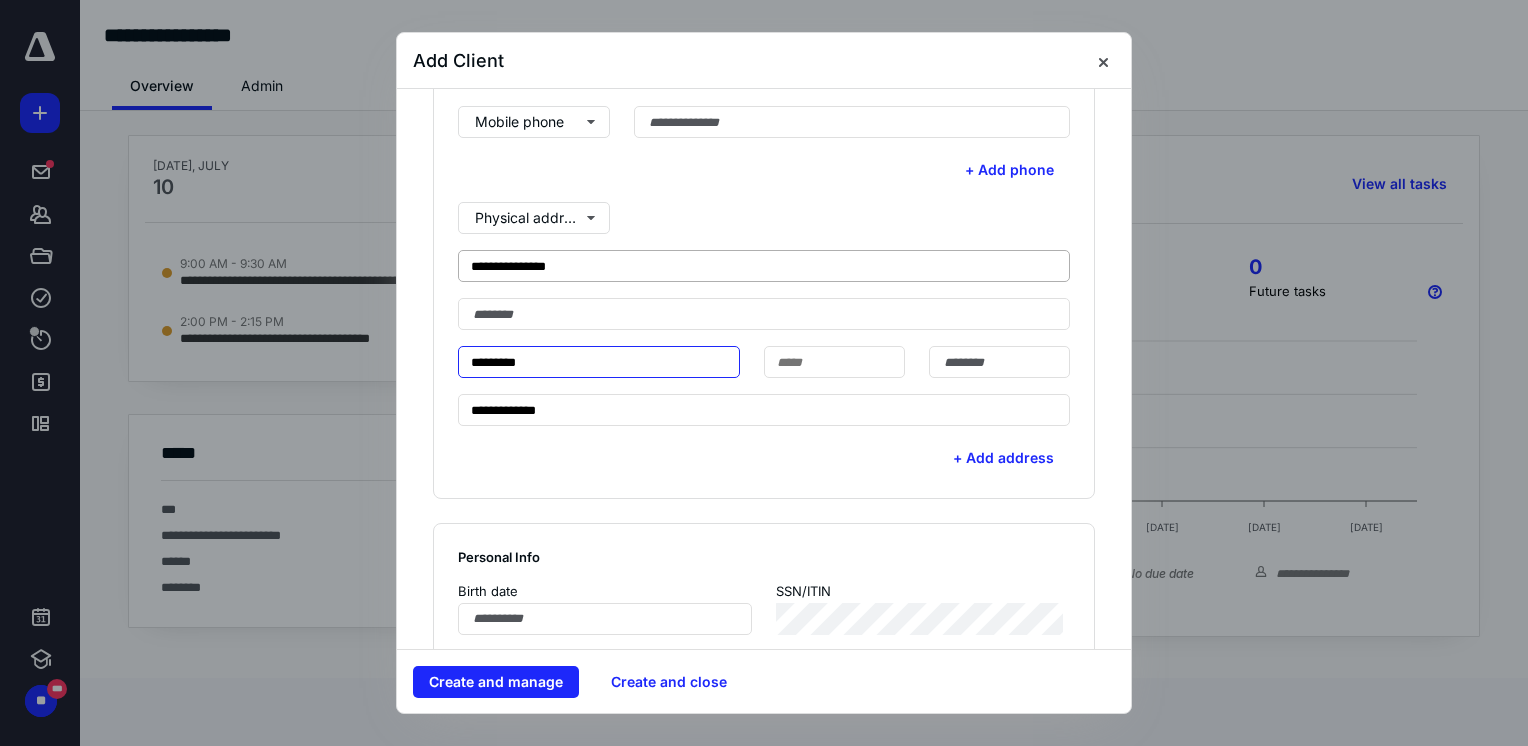 type on "*********" 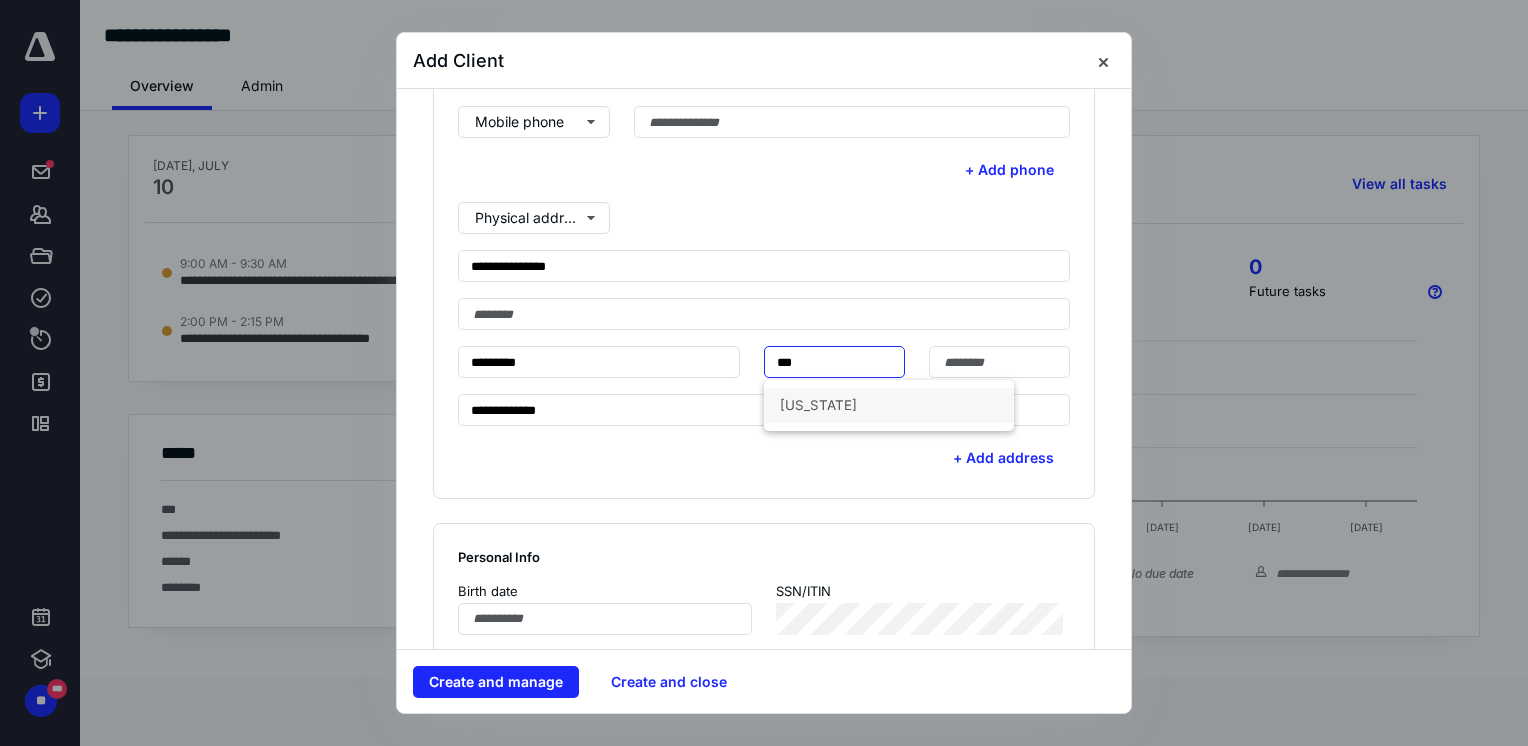 click on "[US_STATE]" at bounding box center (889, 405) 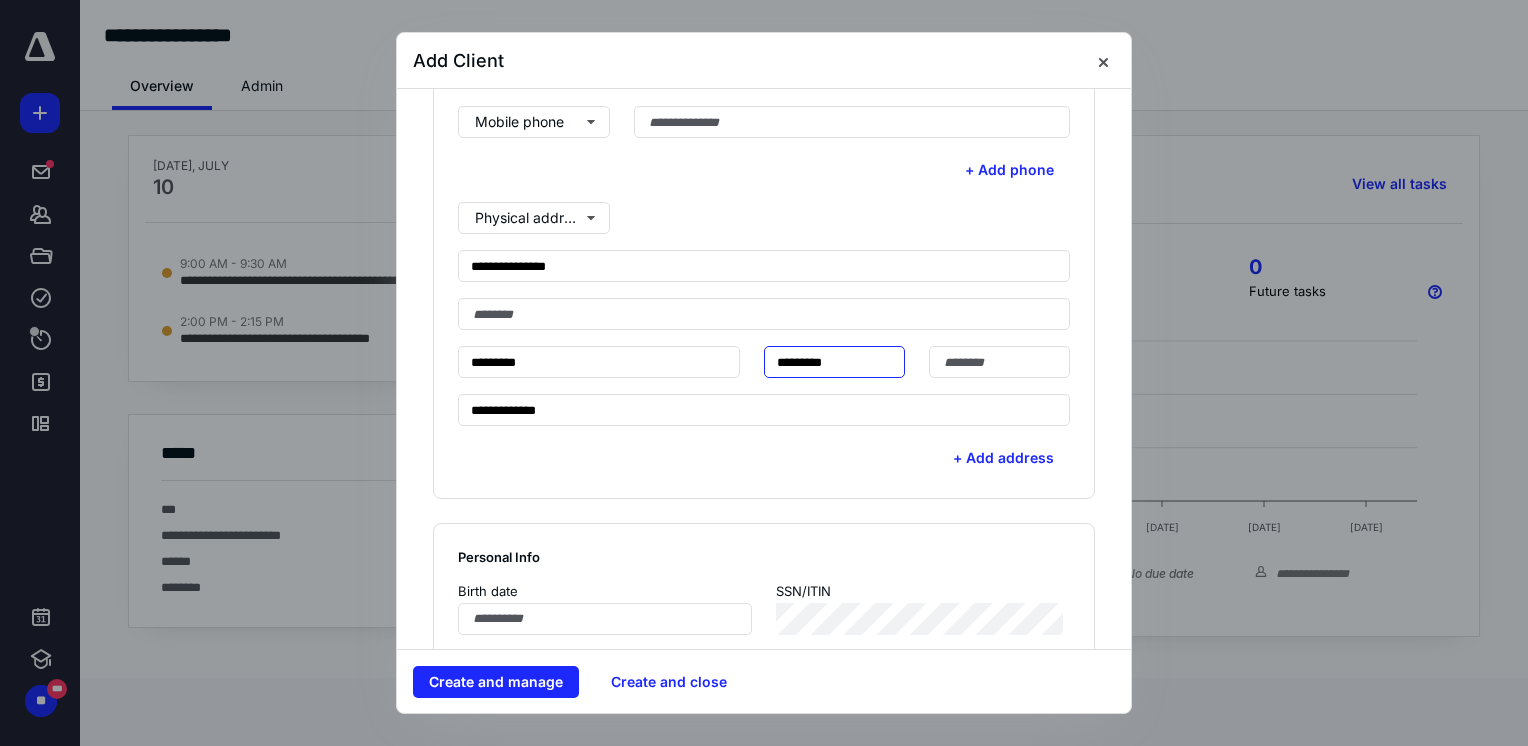 type on "*********" 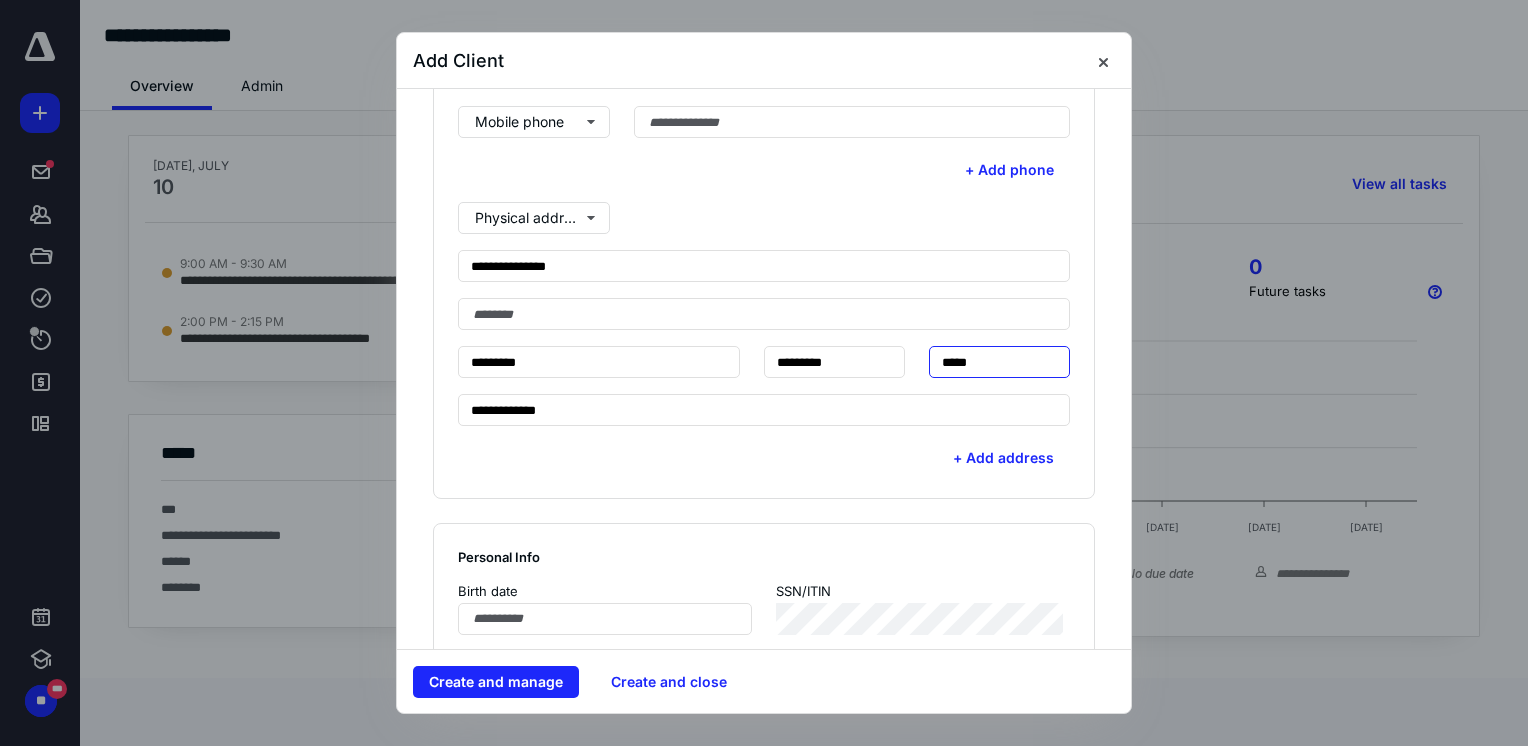 type on "*****" 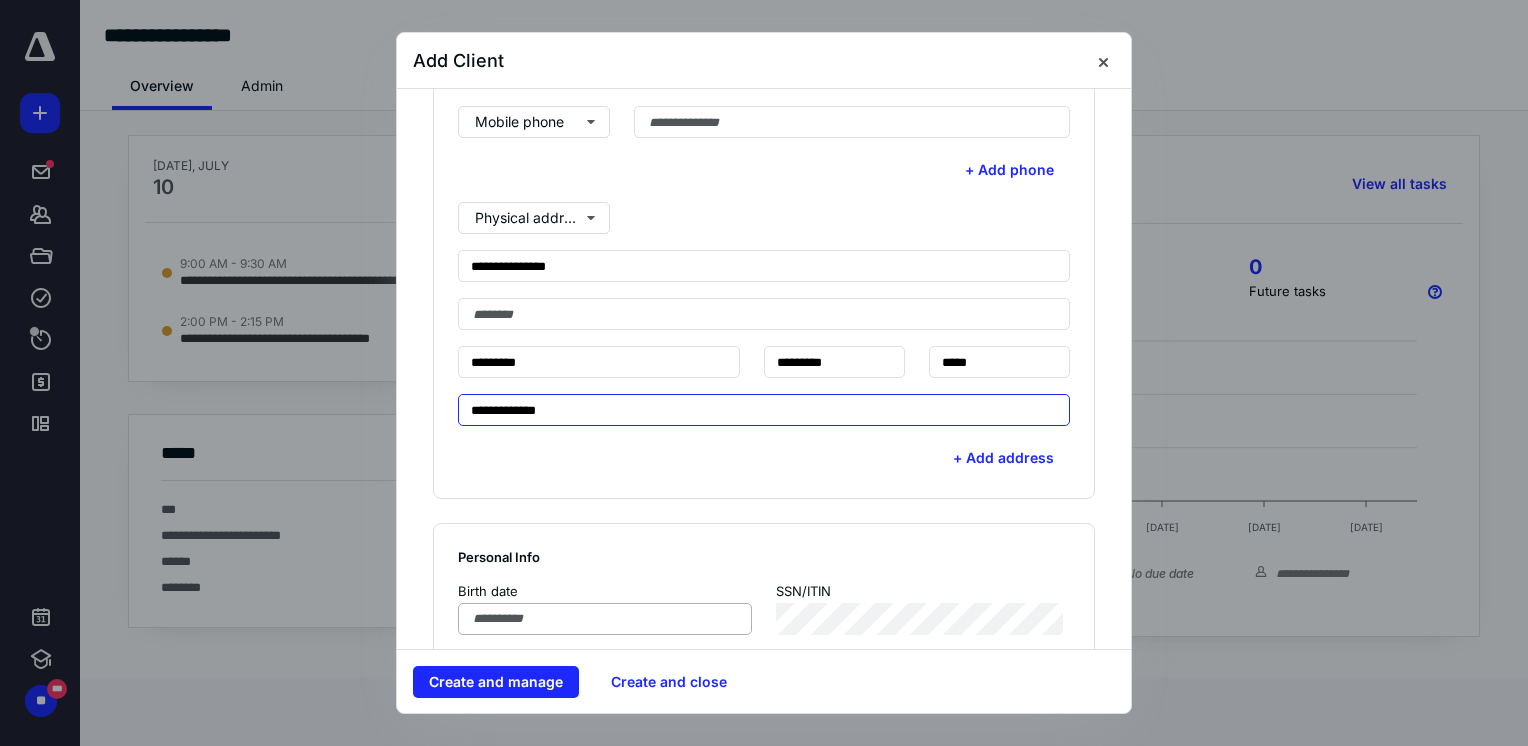 scroll, scrollTop: 900, scrollLeft: 0, axis: vertical 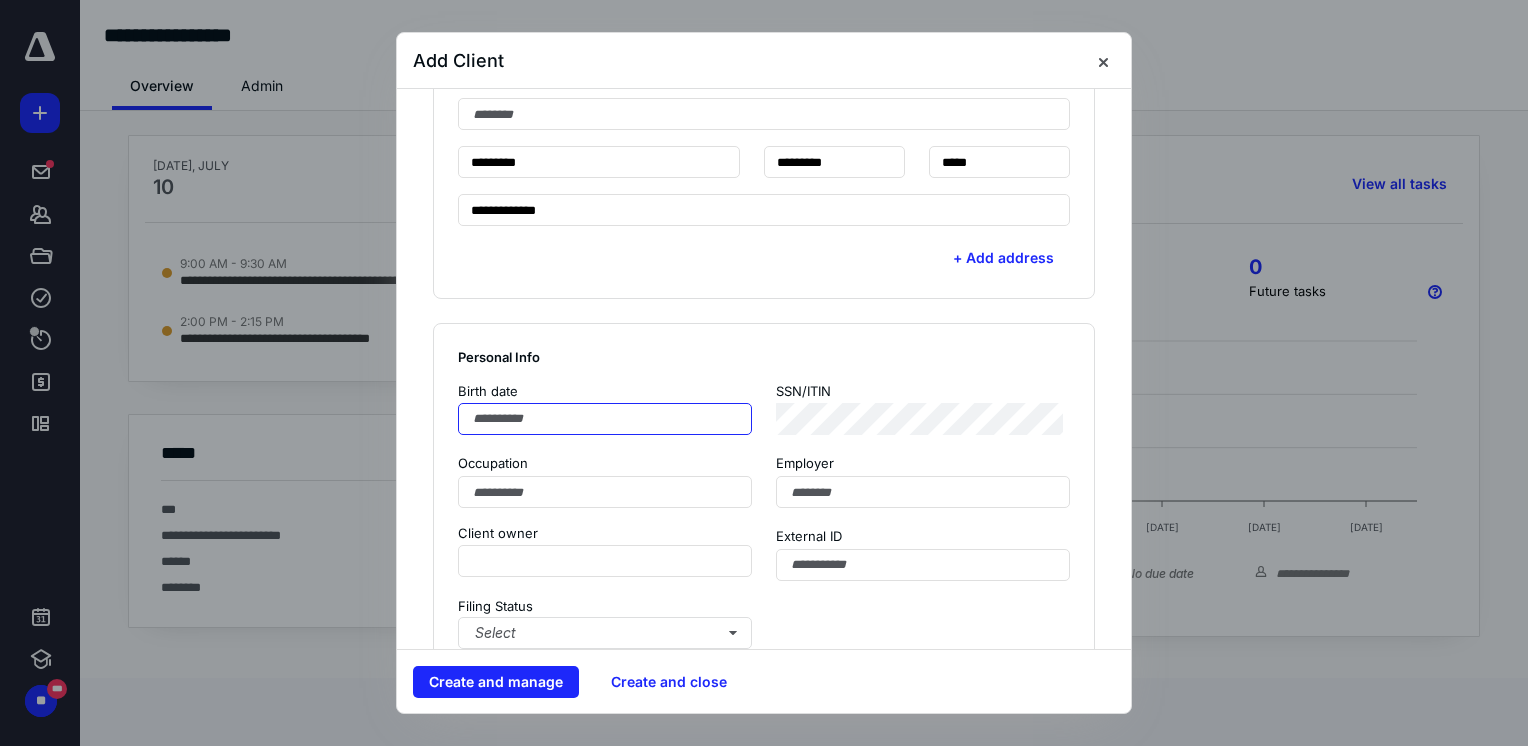 click at bounding box center [605, 419] 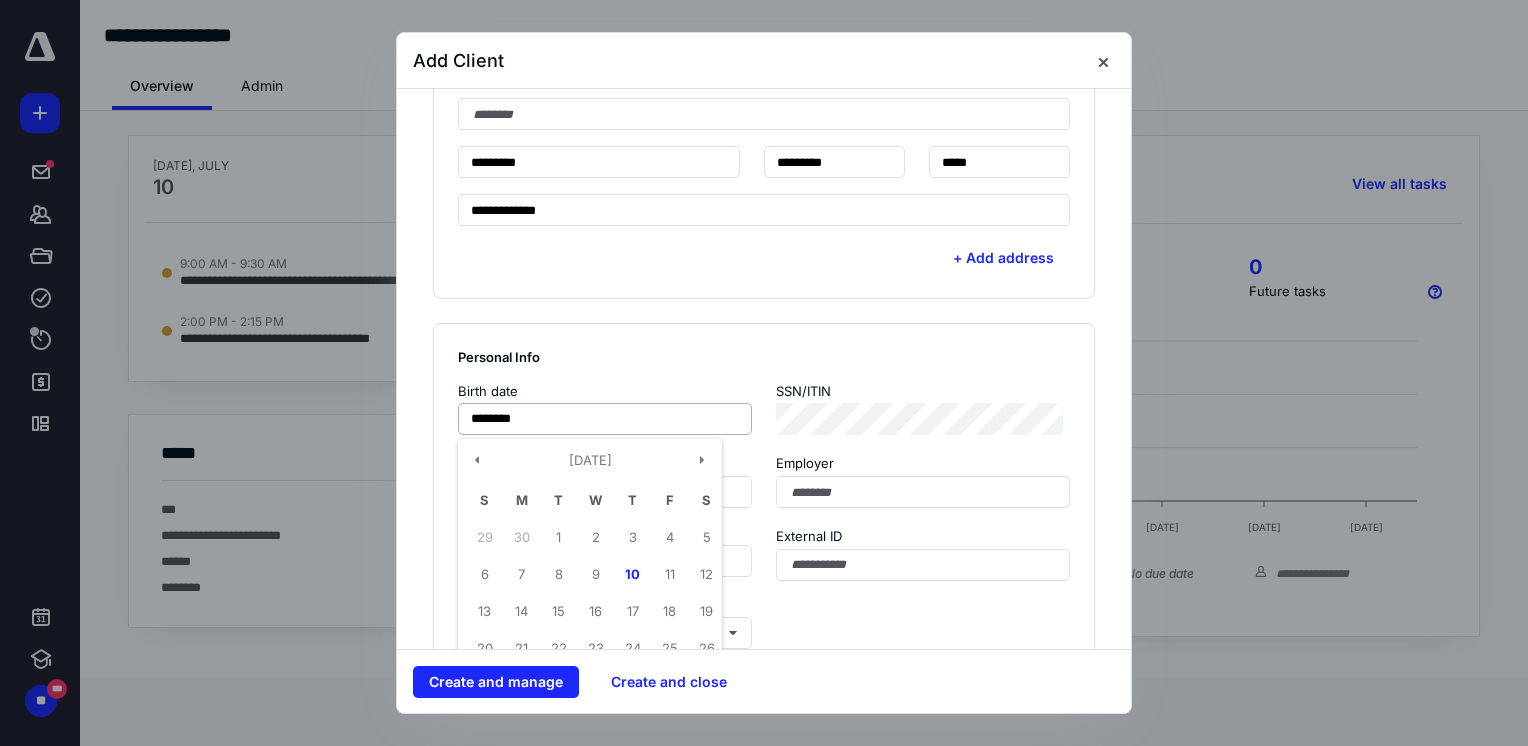 type on "**********" 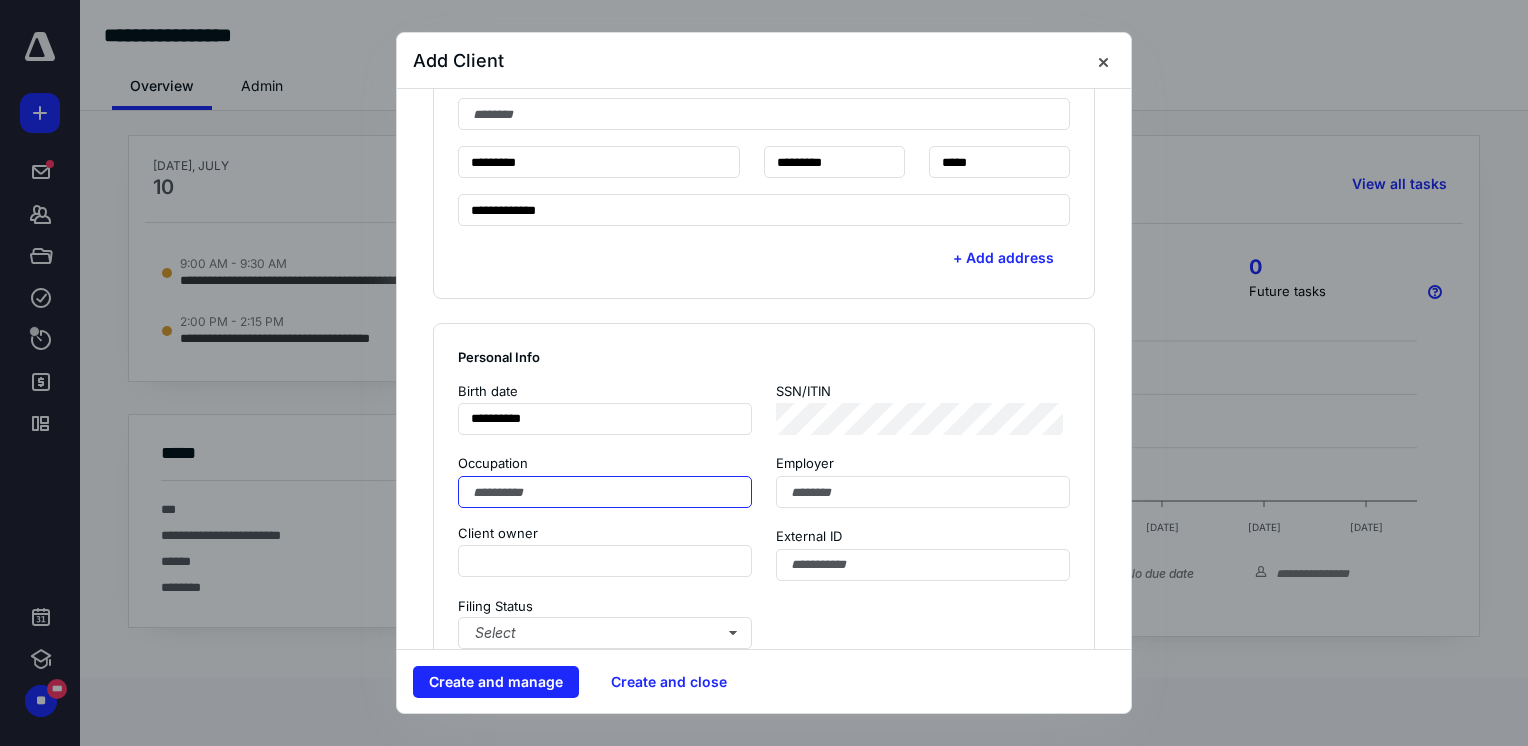 click at bounding box center [605, 492] 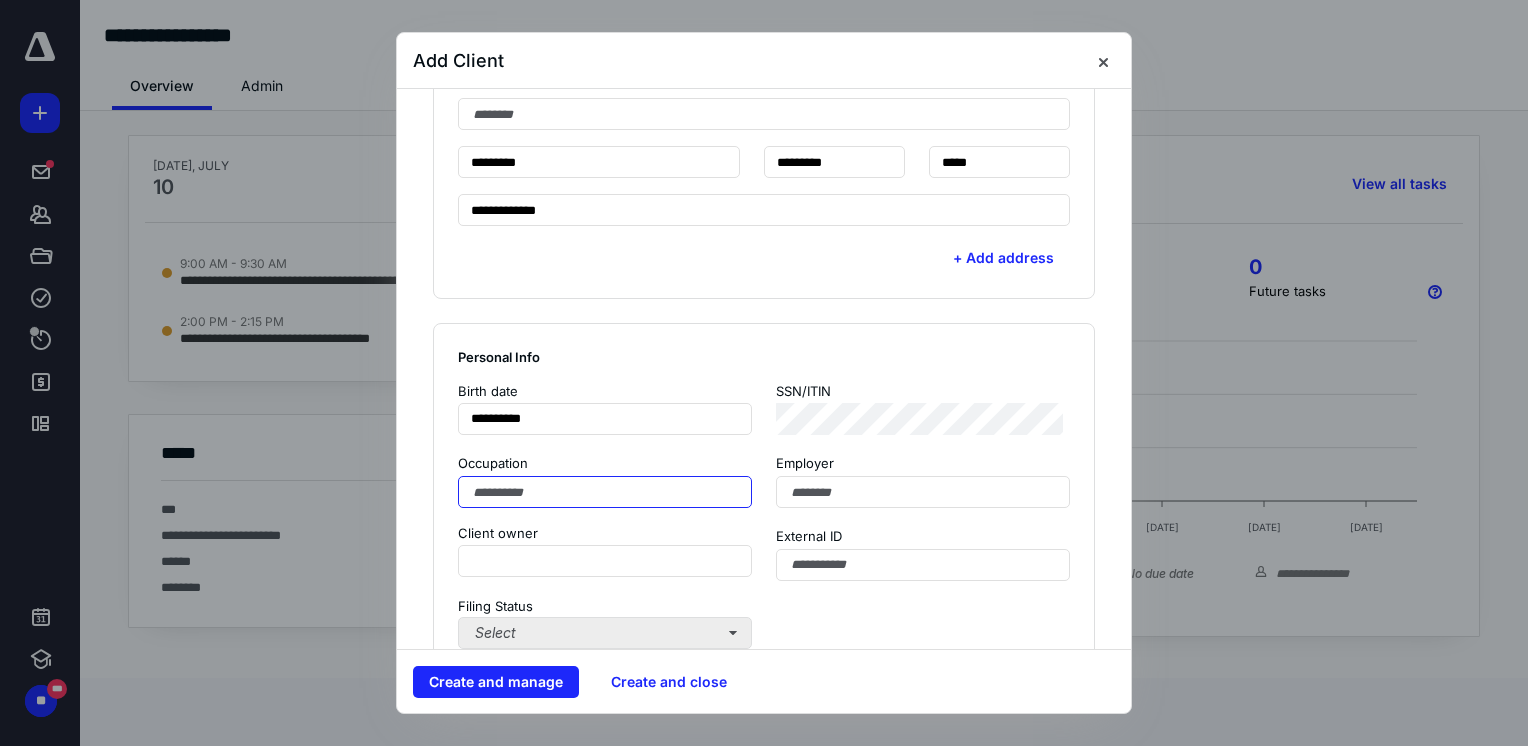 scroll, scrollTop: 1200, scrollLeft: 0, axis: vertical 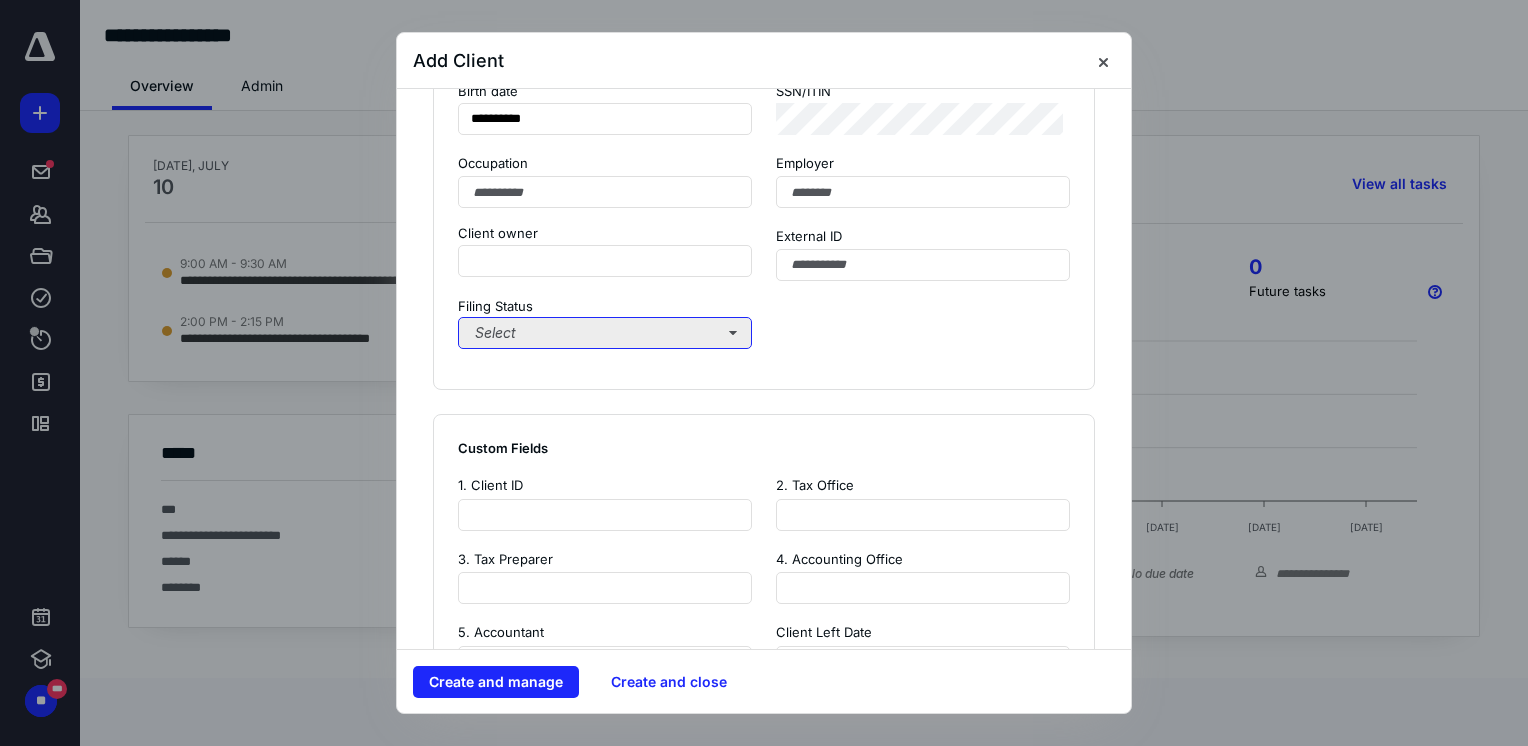 click on "Select" at bounding box center [605, 333] 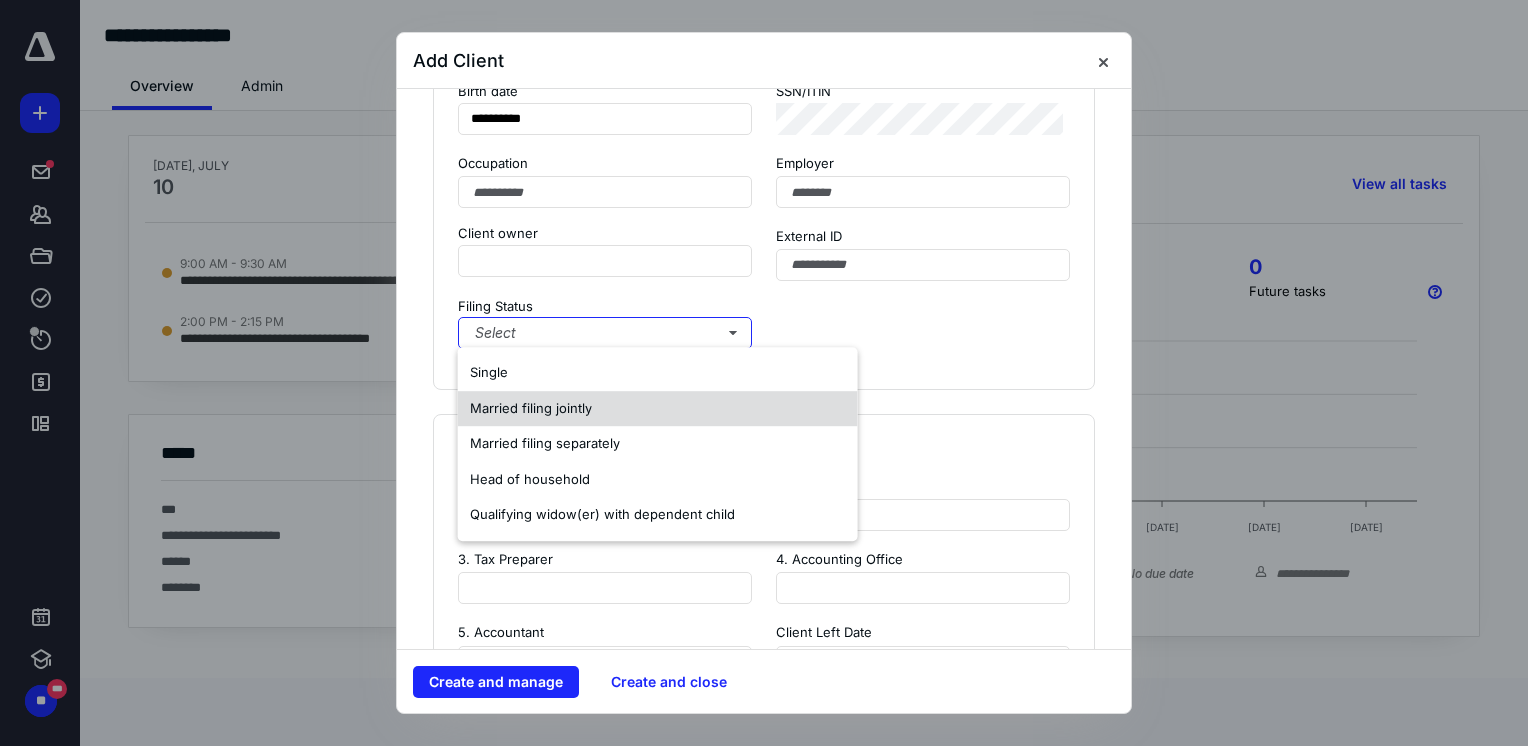 click on "Married filing jointly" at bounding box center (531, 408) 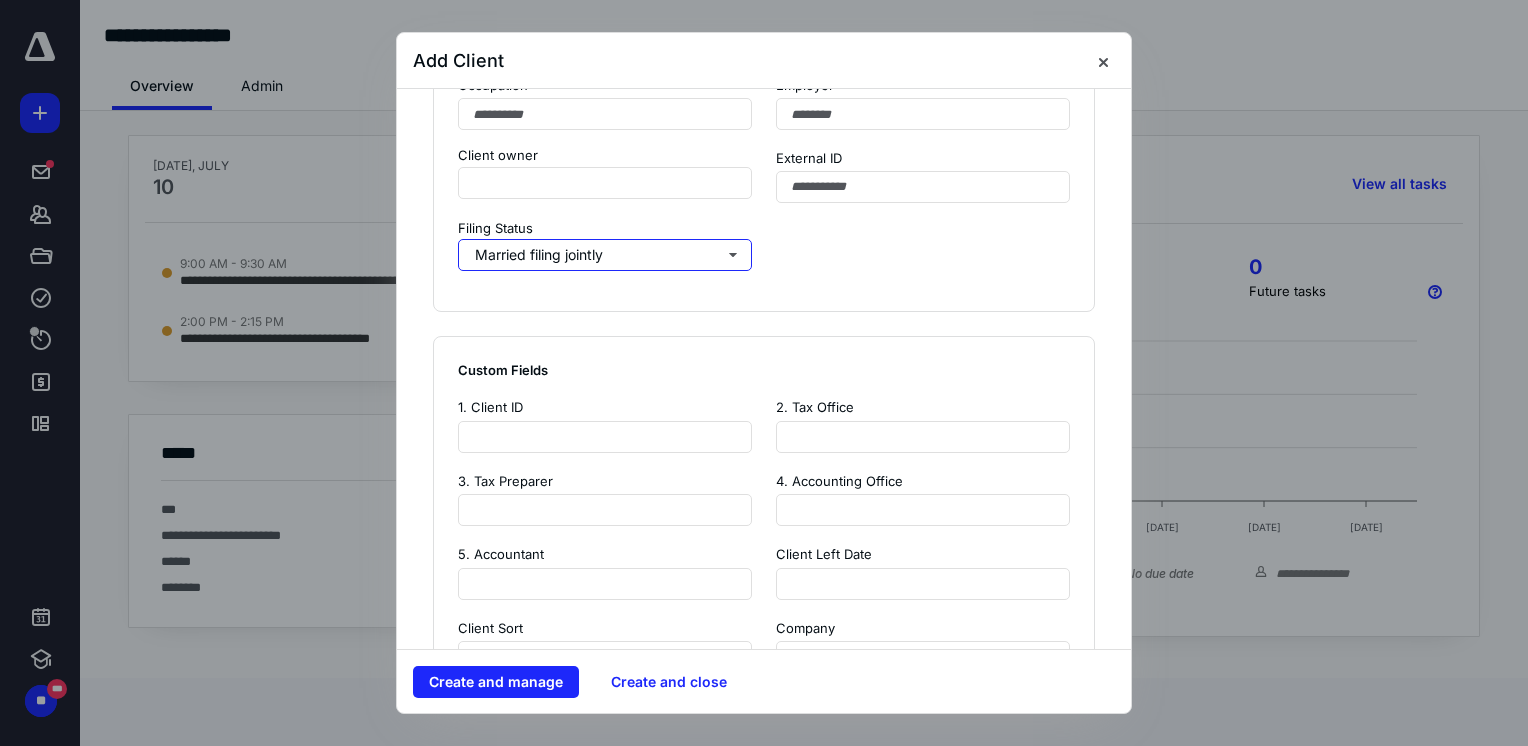 scroll, scrollTop: 1400, scrollLeft: 0, axis: vertical 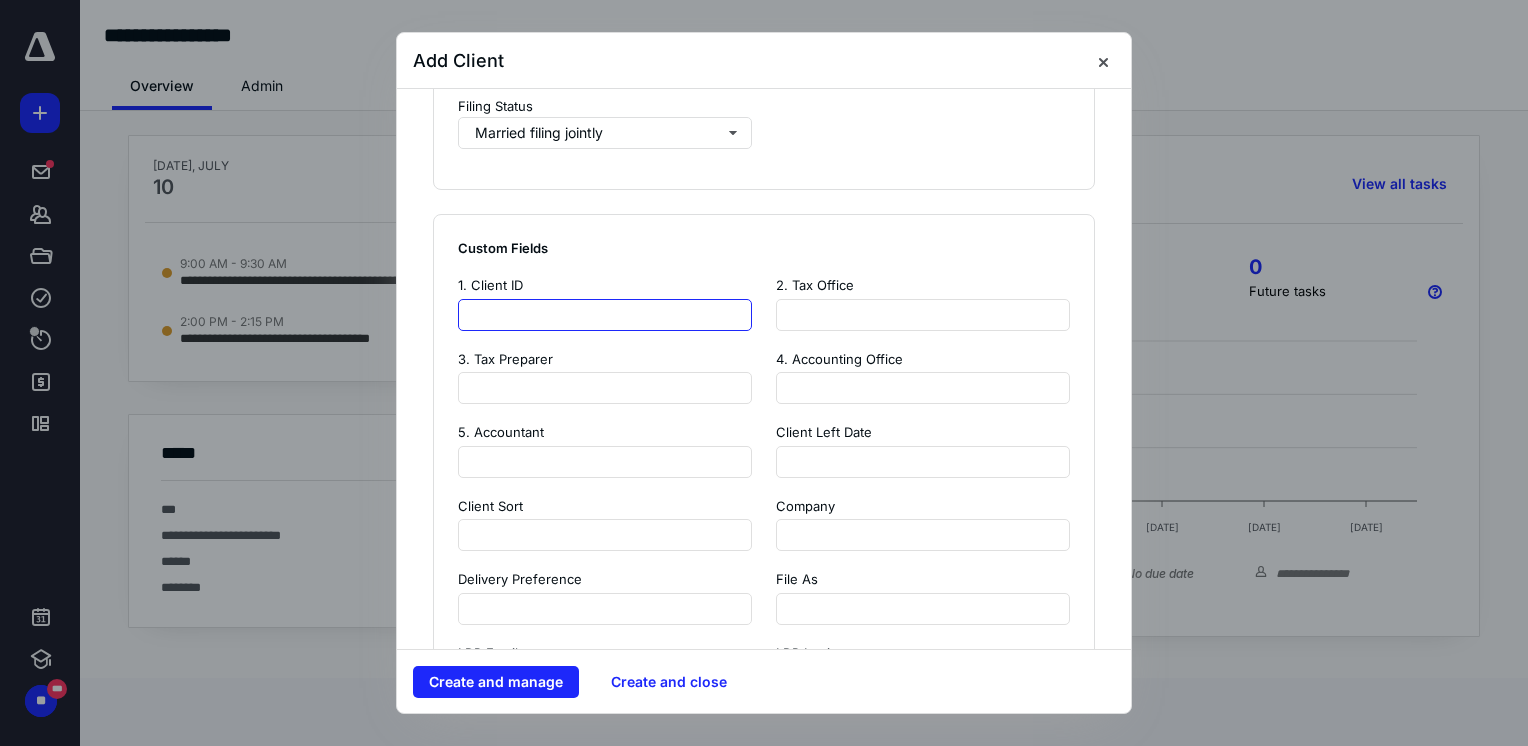 click at bounding box center (605, 315) 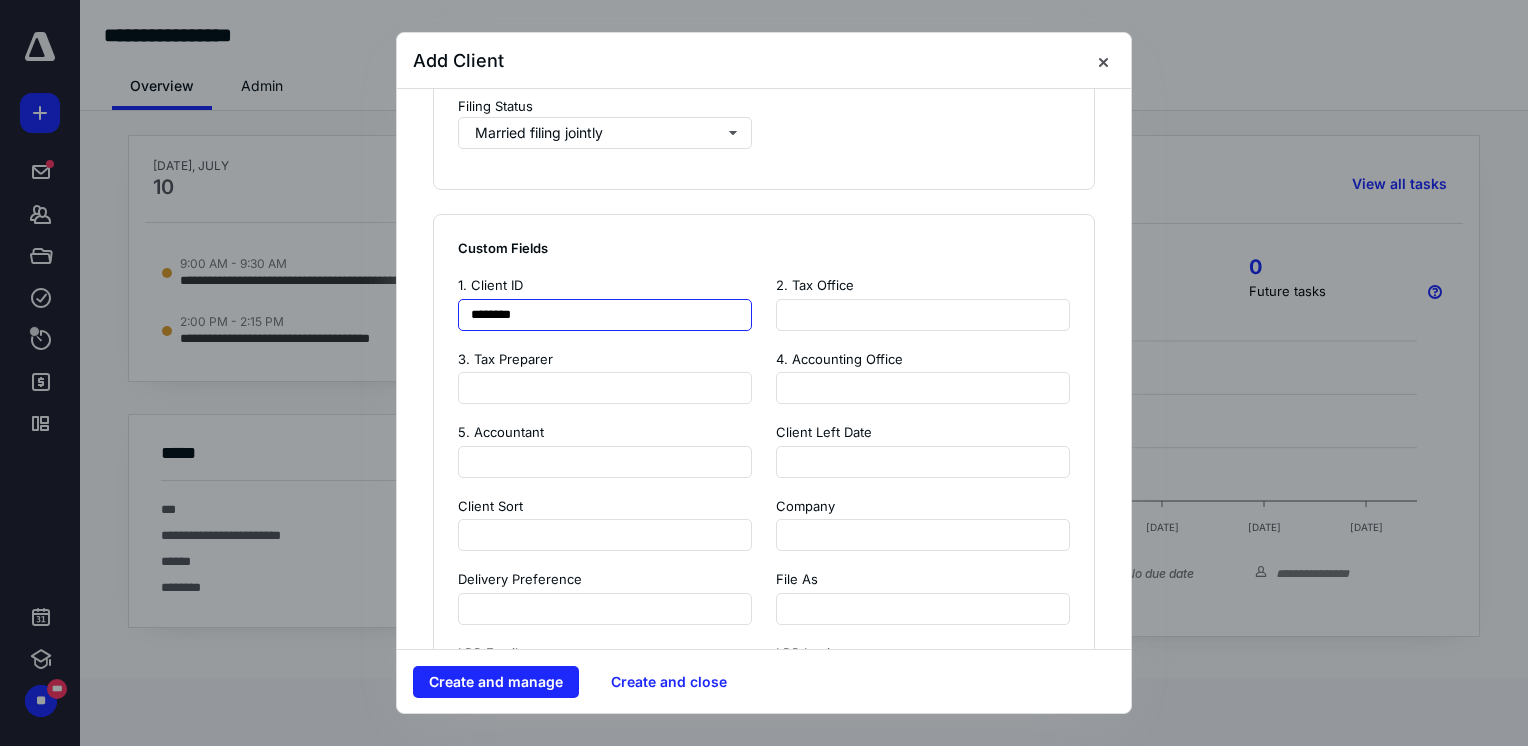 type on "********" 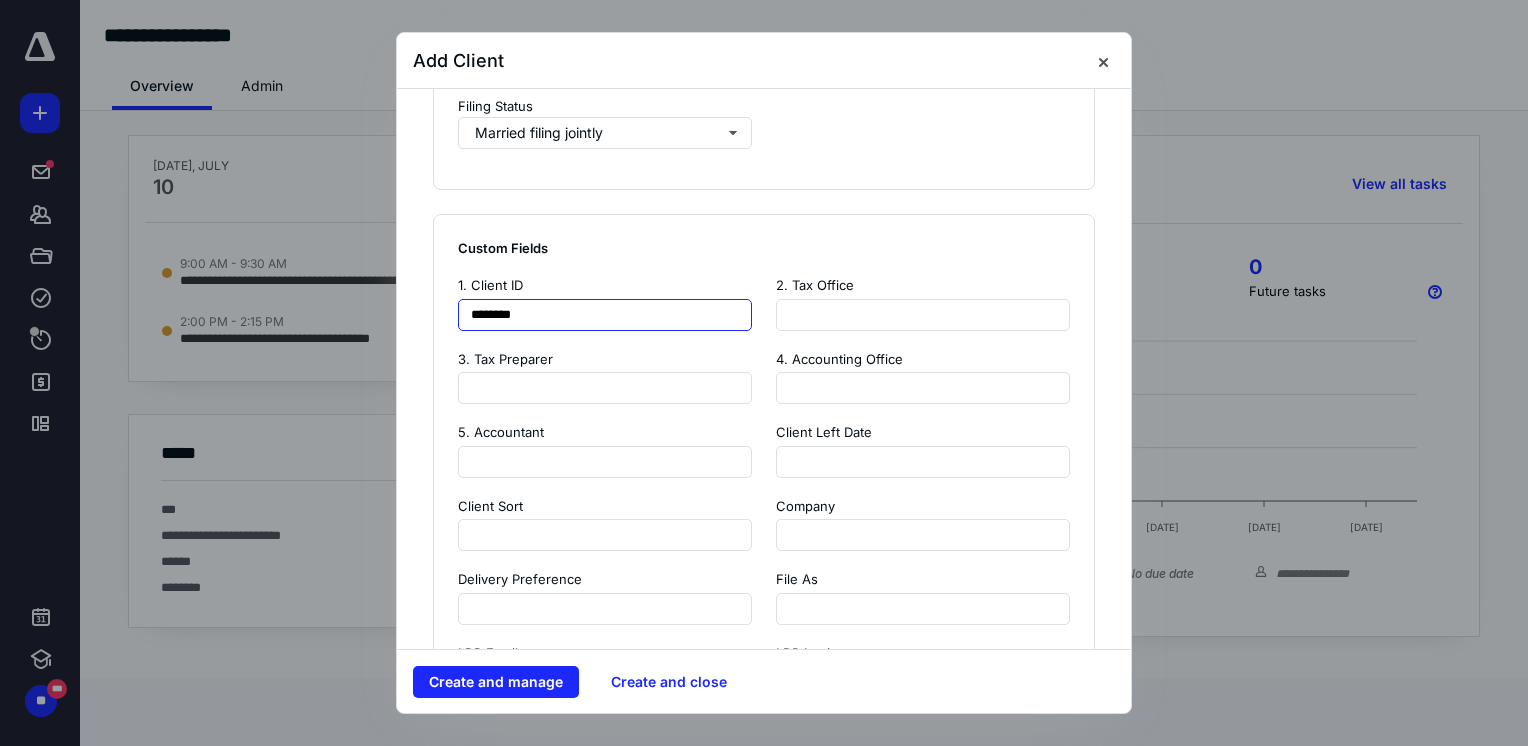 drag, startPoint x: 574, startPoint y: 305, endPoint x: 457, endPoint y: 310, distance: 117.10679 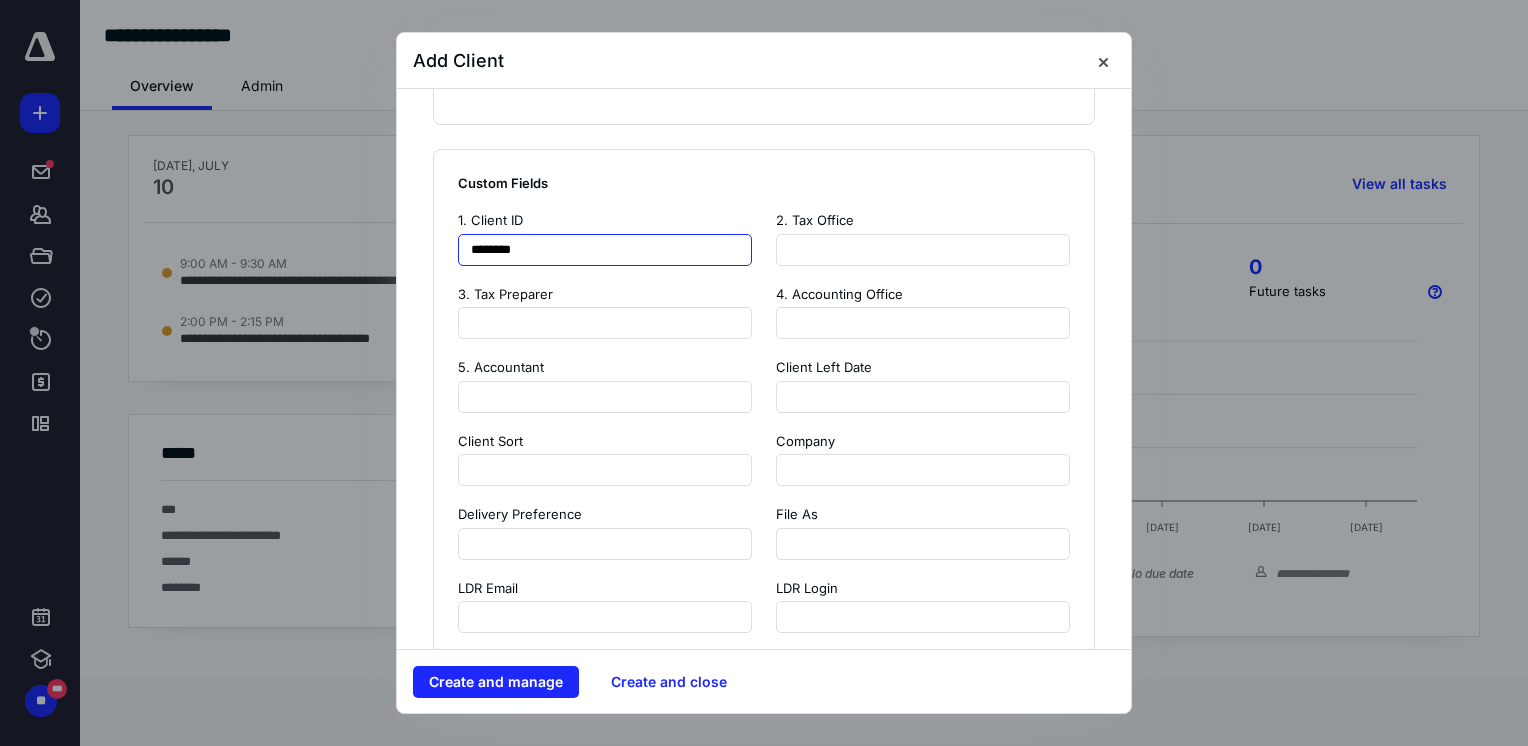 scroll, scrollTop: 1500, scrollLeft: 0, axis: vertical 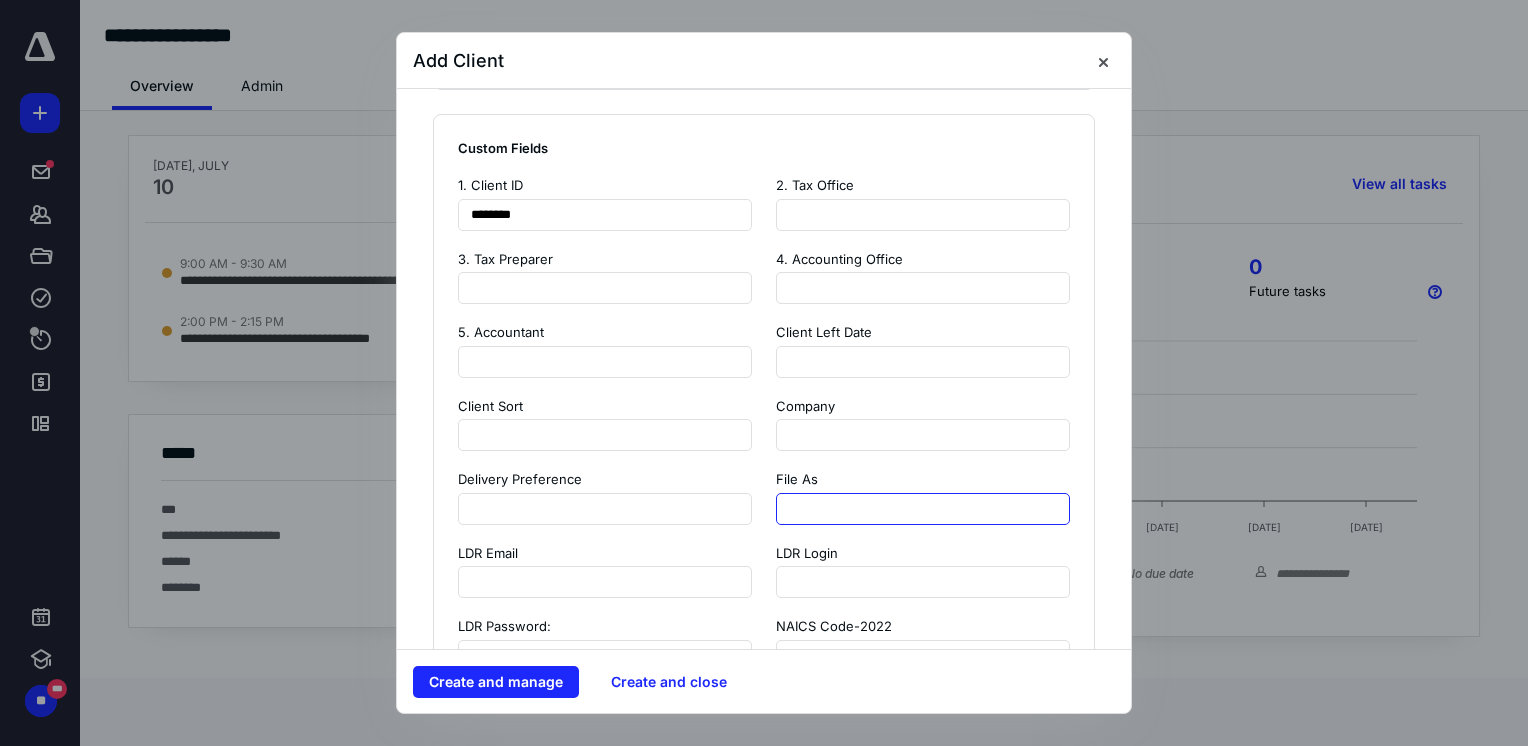 click at bounding box center (923, 509) 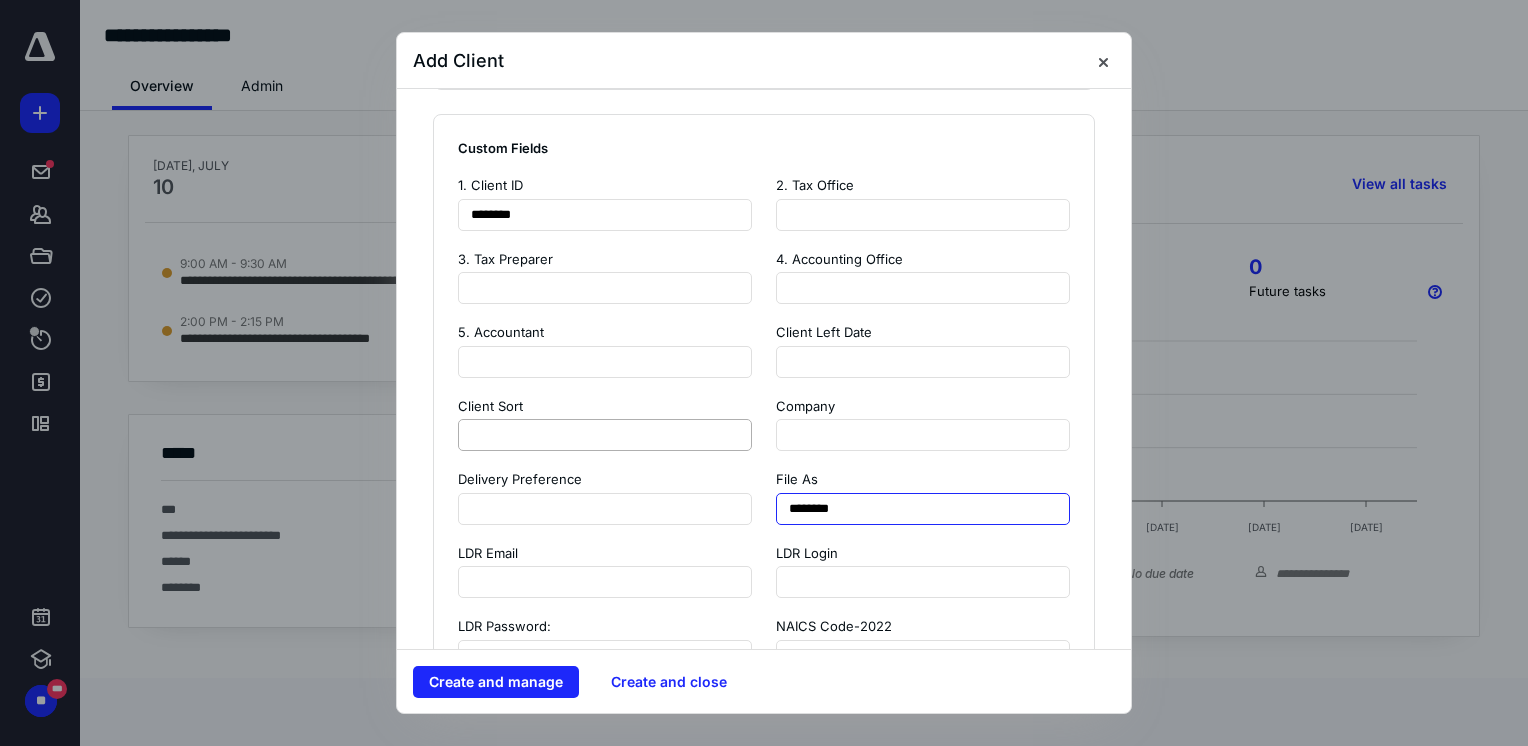 type on "********" 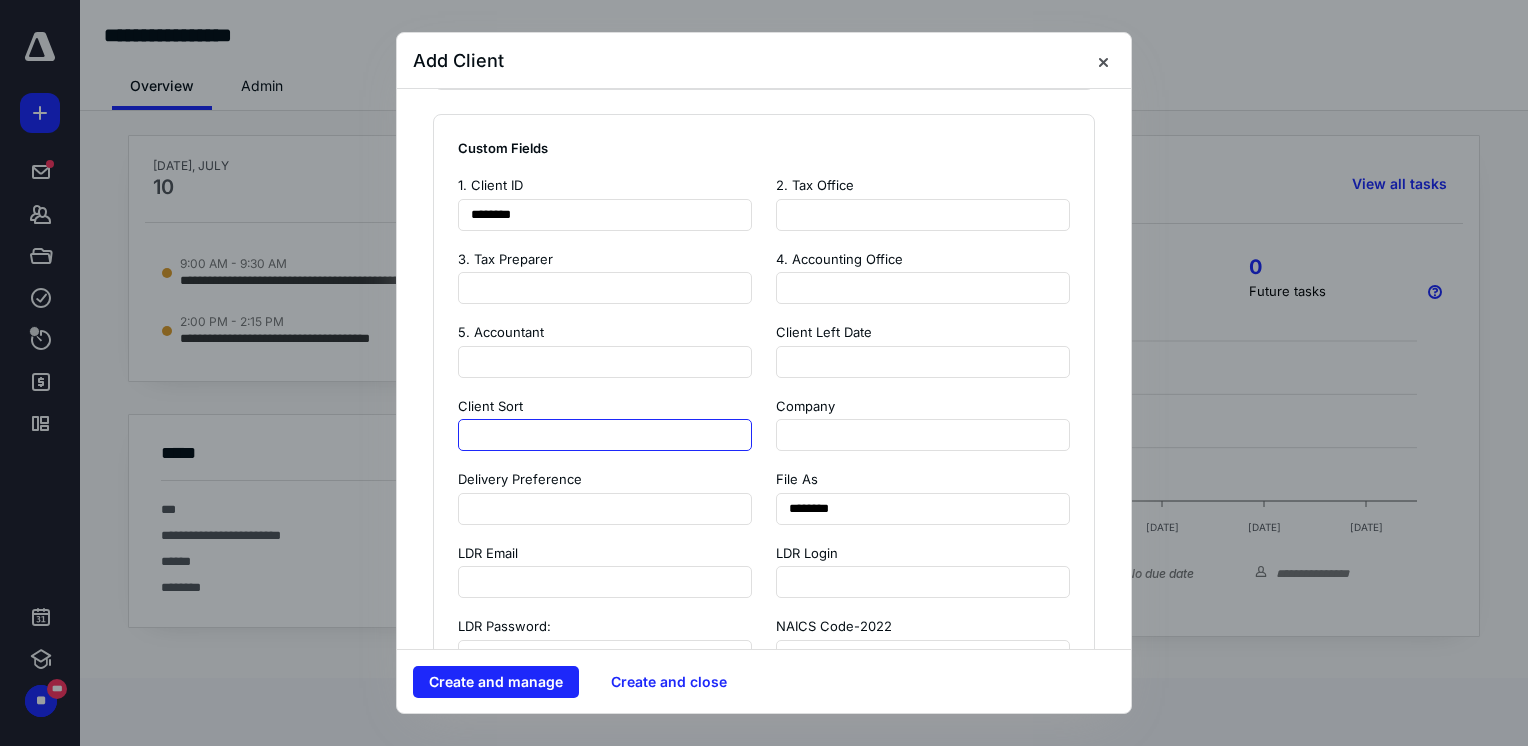 click at bounding box center (605, 435) 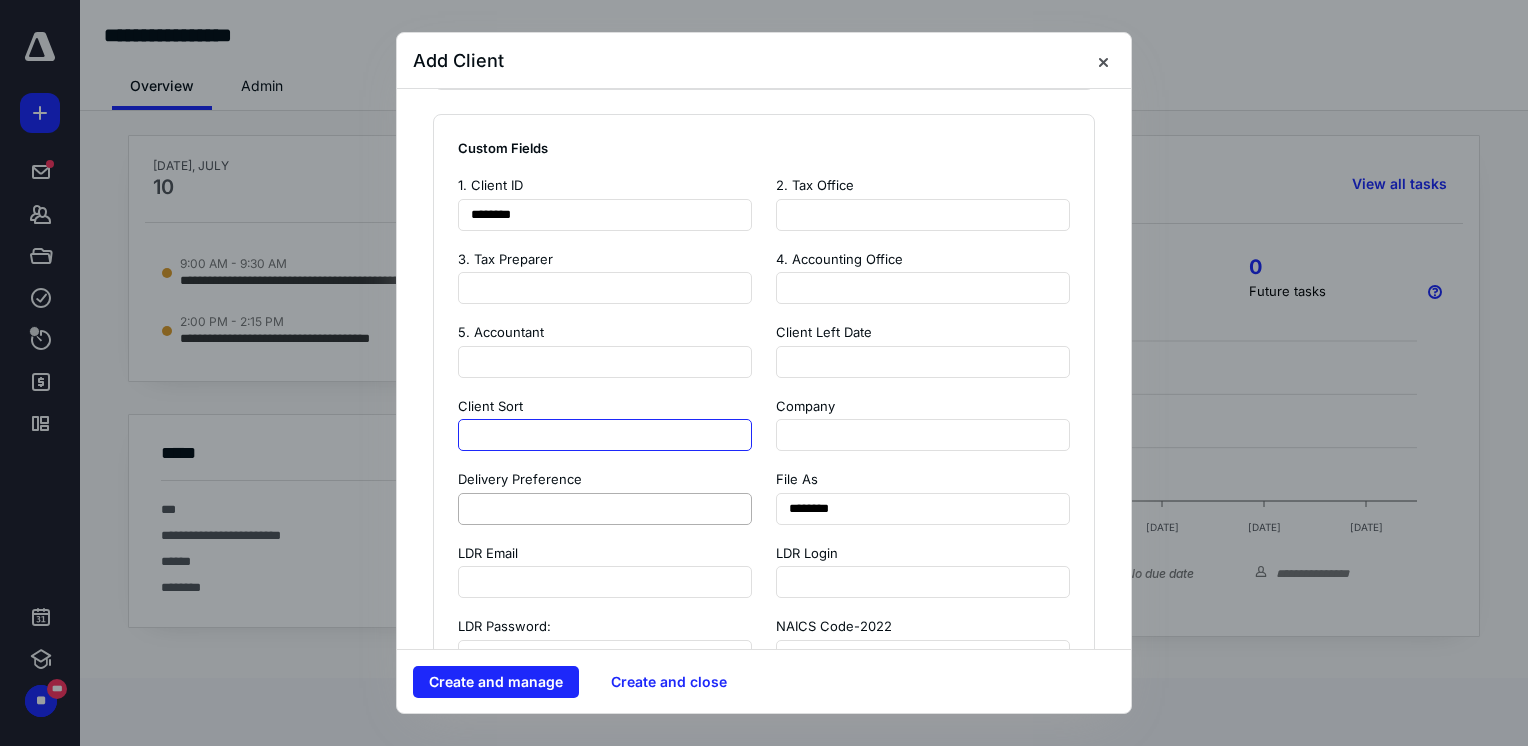 paste on "********" 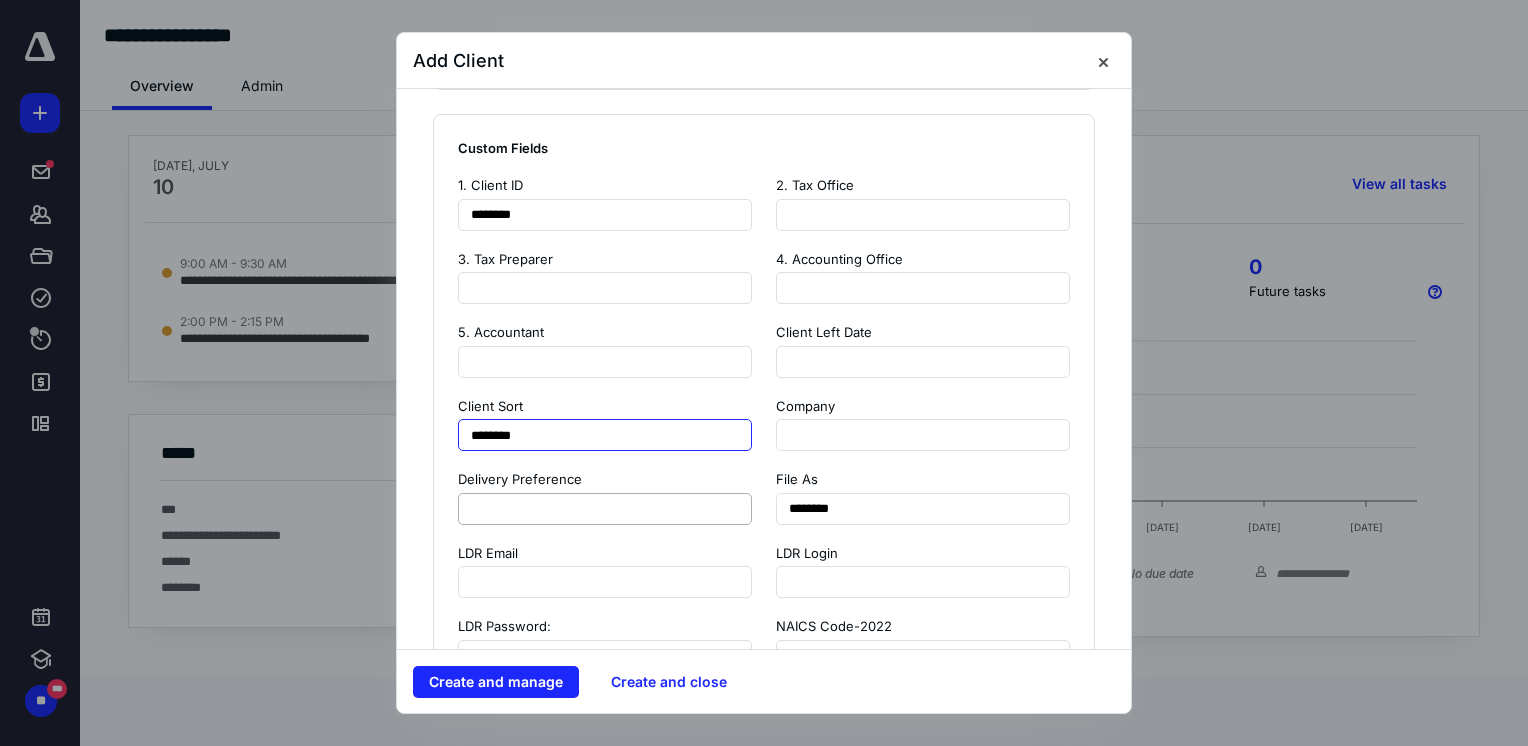 type on "********" 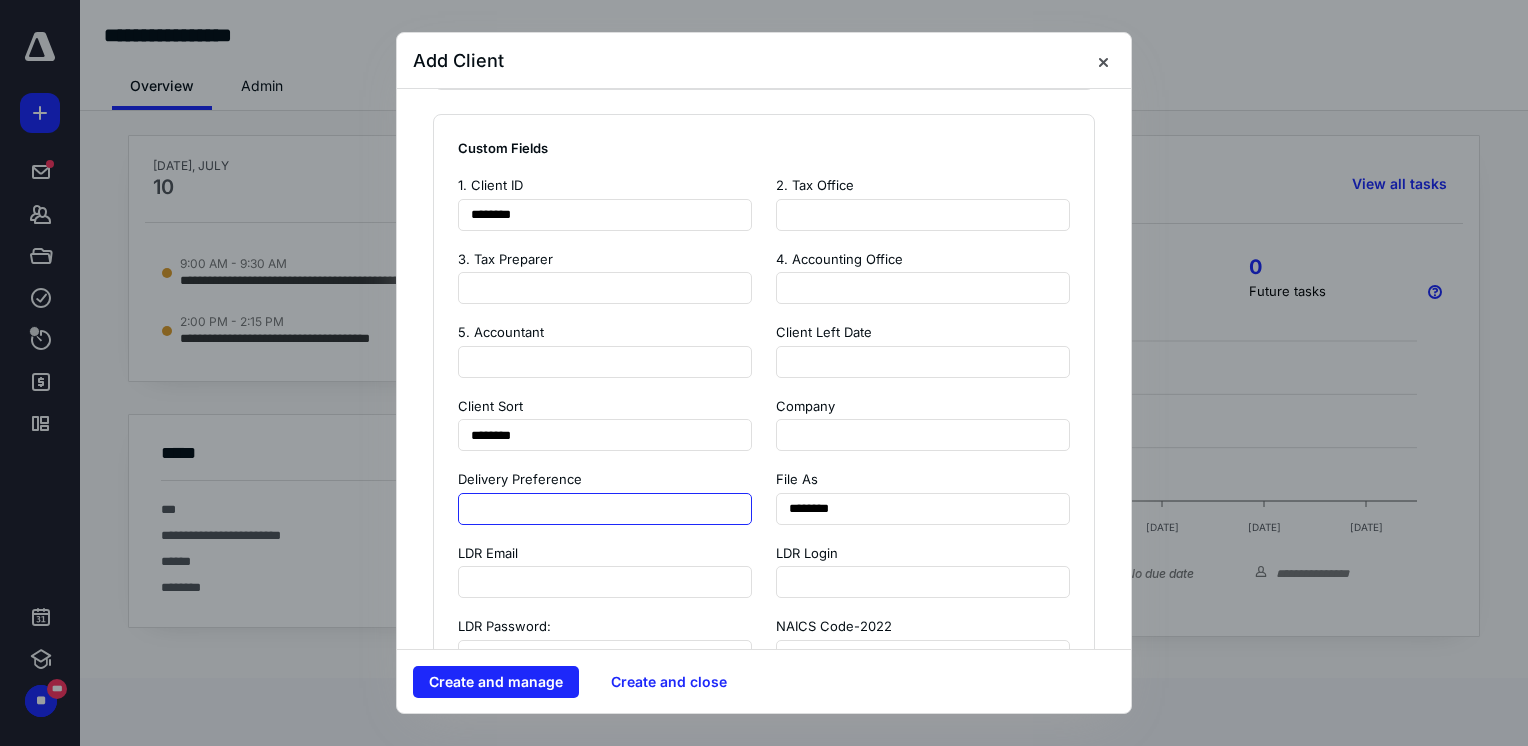 click at bounding box center (605, 509) 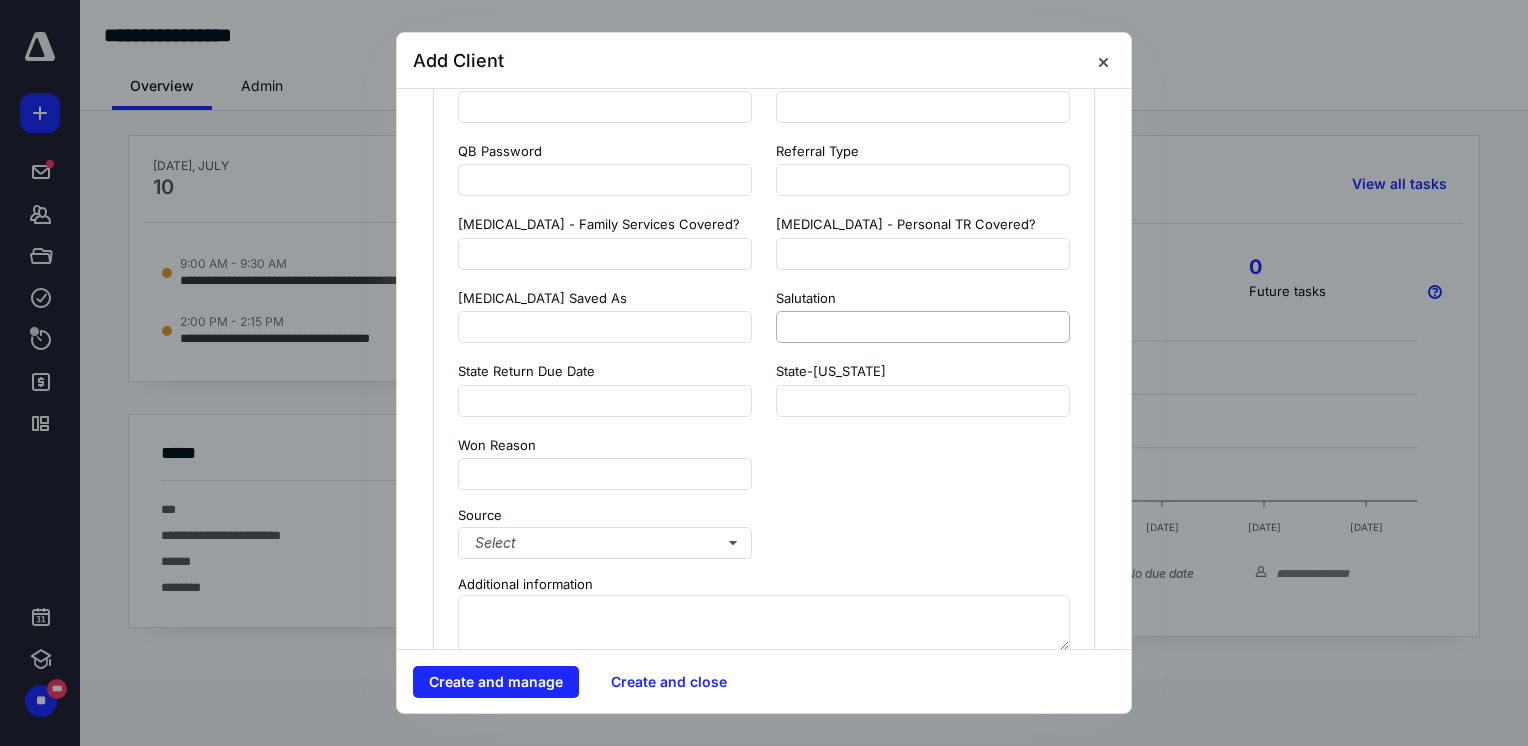 scroll, scrollTop: 2200, scrollLeft: 0, axis: vertical 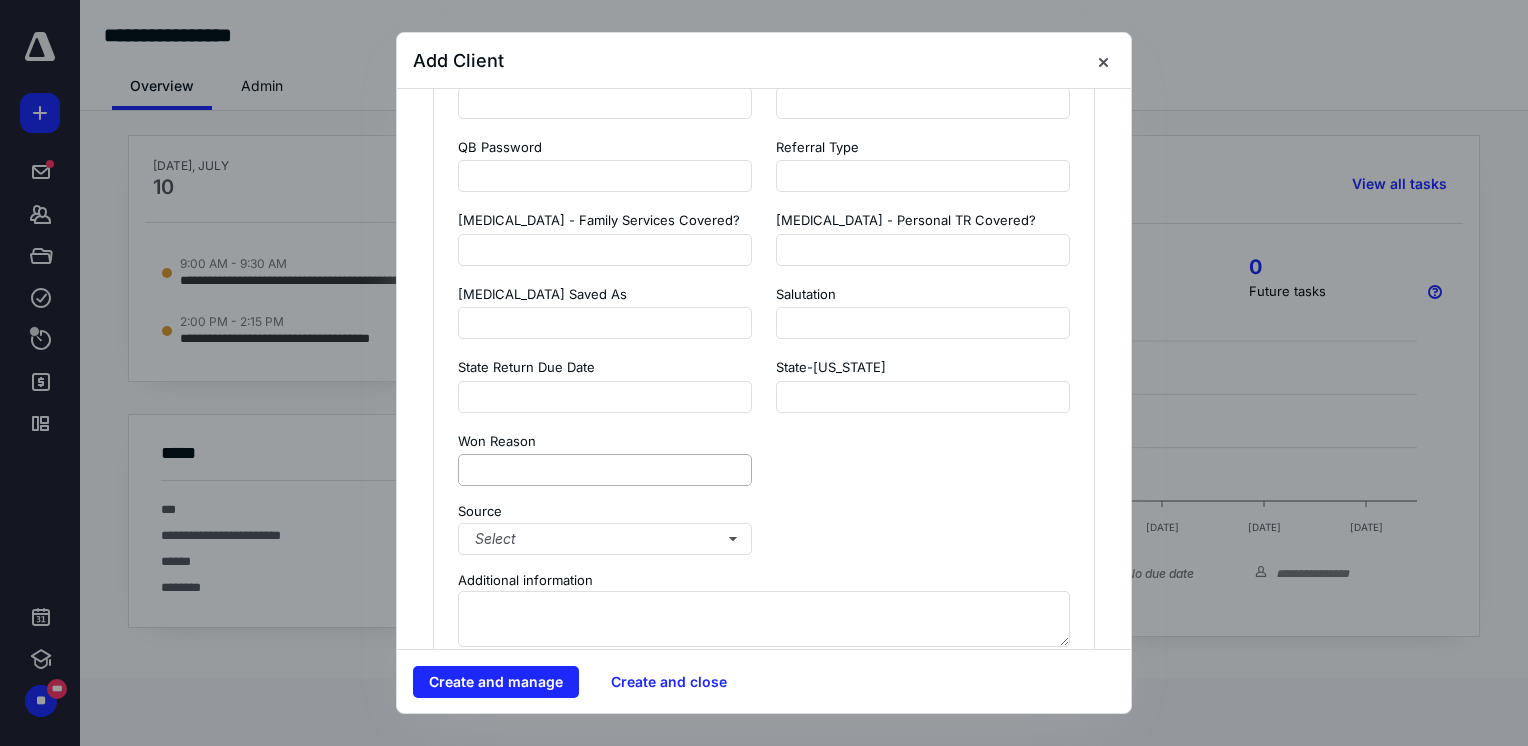 type on "*****" 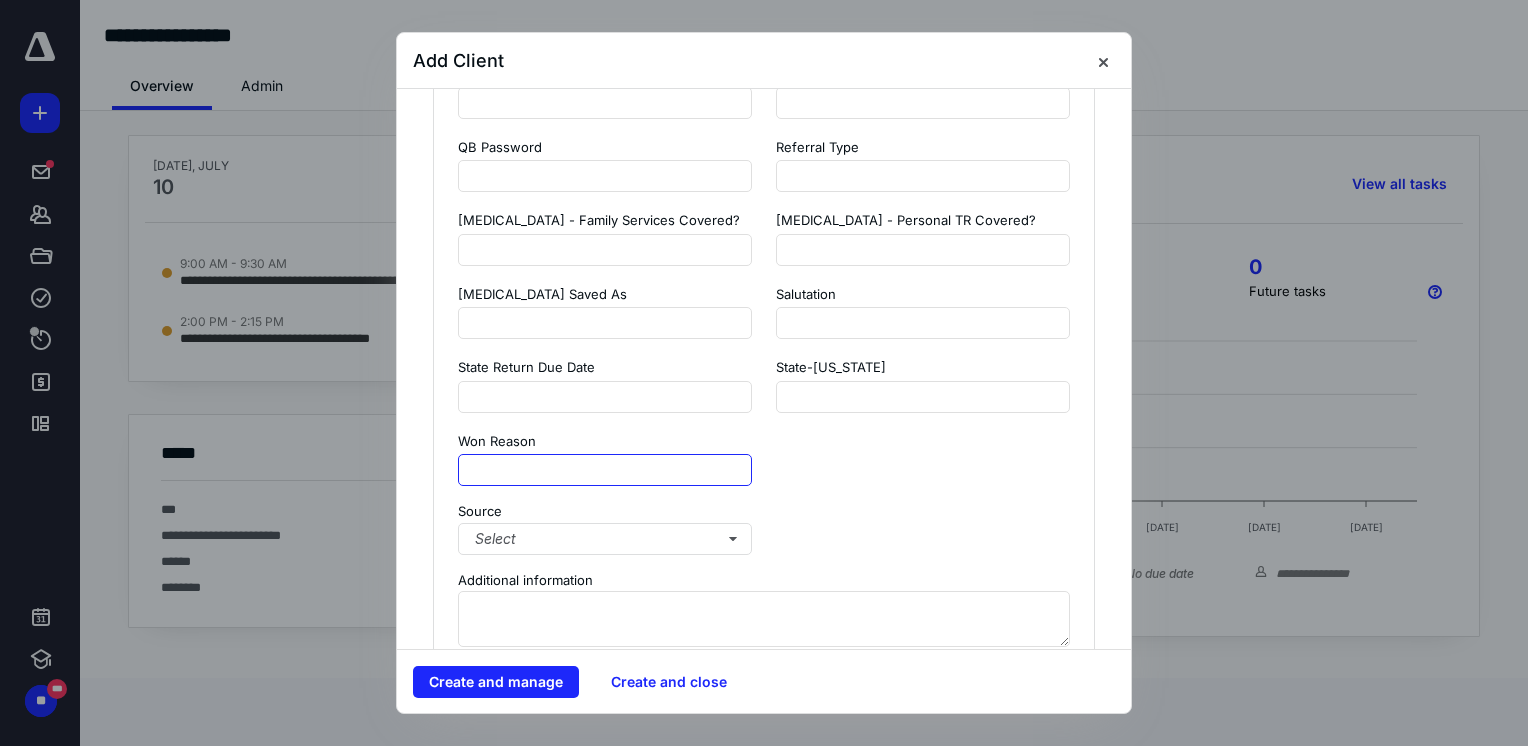 click at bounding box center [605, 470] 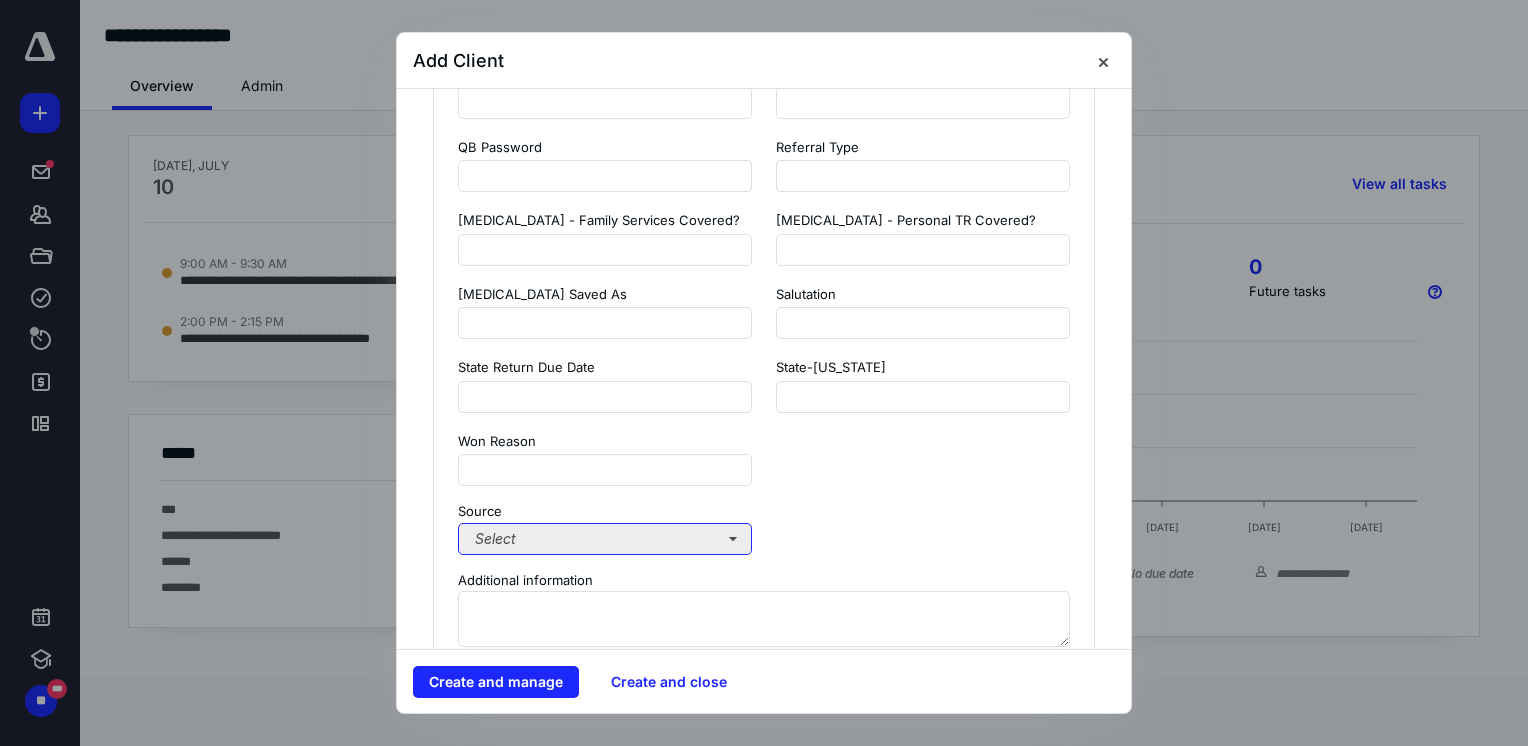 click on "Select" at bounding box center (605, 539) 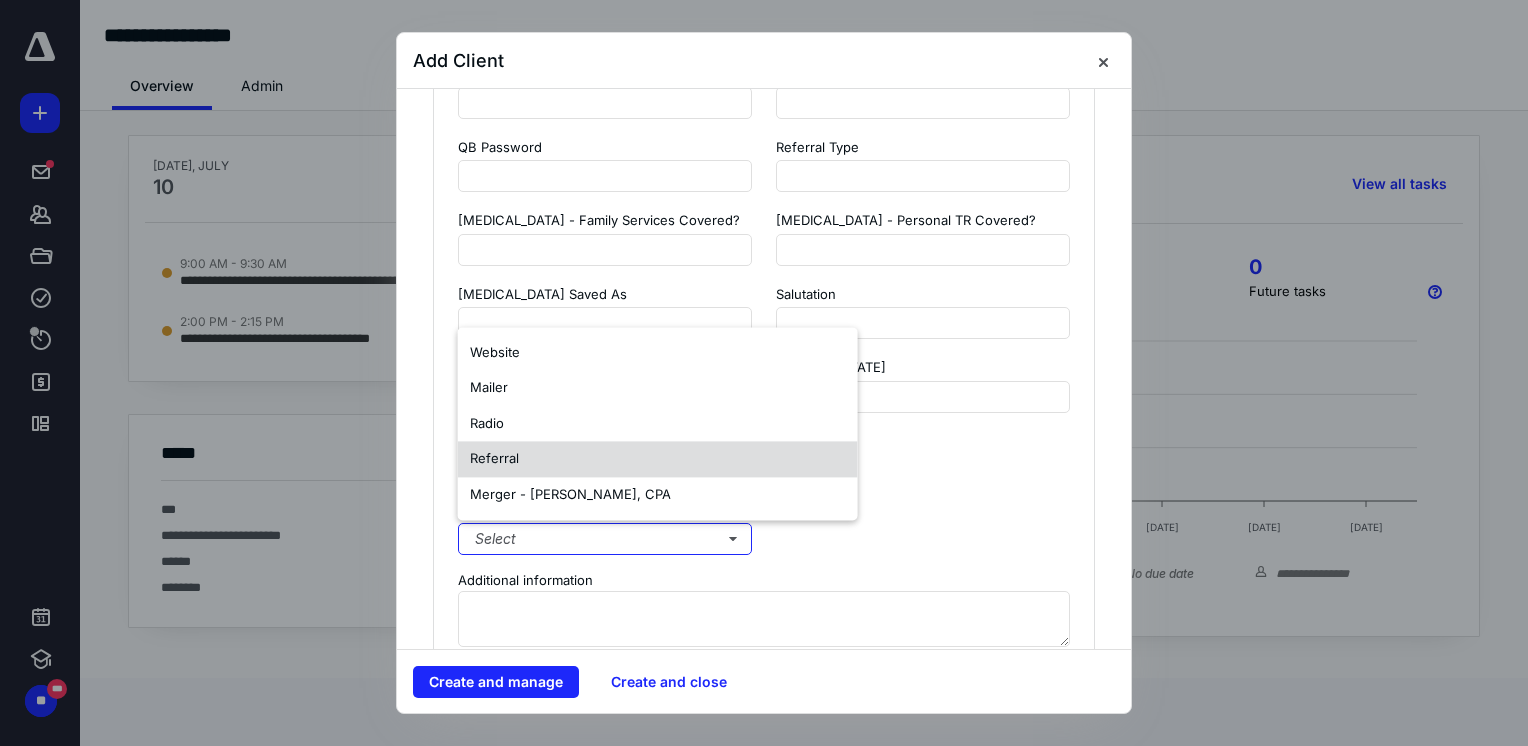 click on "Referral" at bounding box center (658, 460) 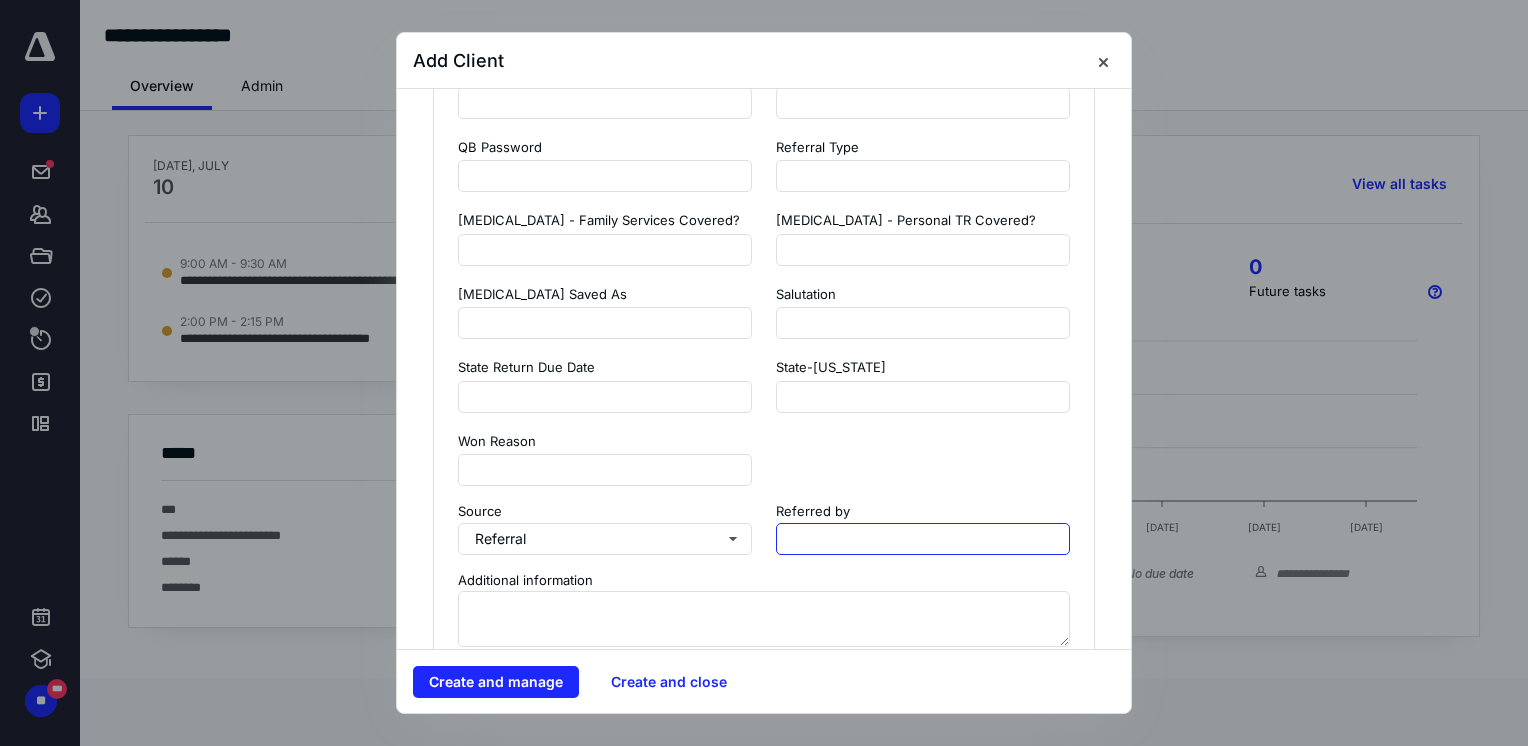 click at bounding box center [923, 539] 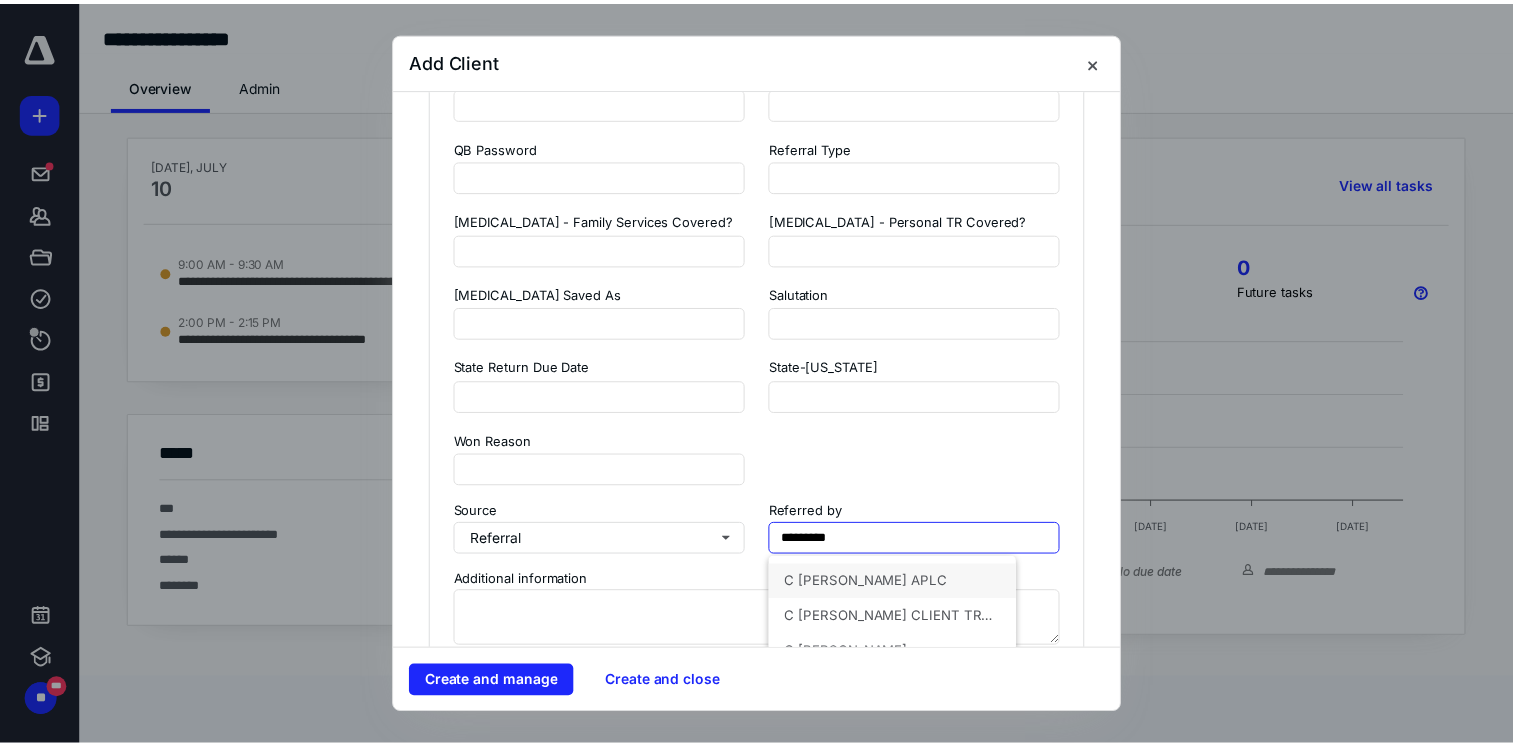 scroll, scrollTop: 2300, scrollLeft: 0, axis: vertical 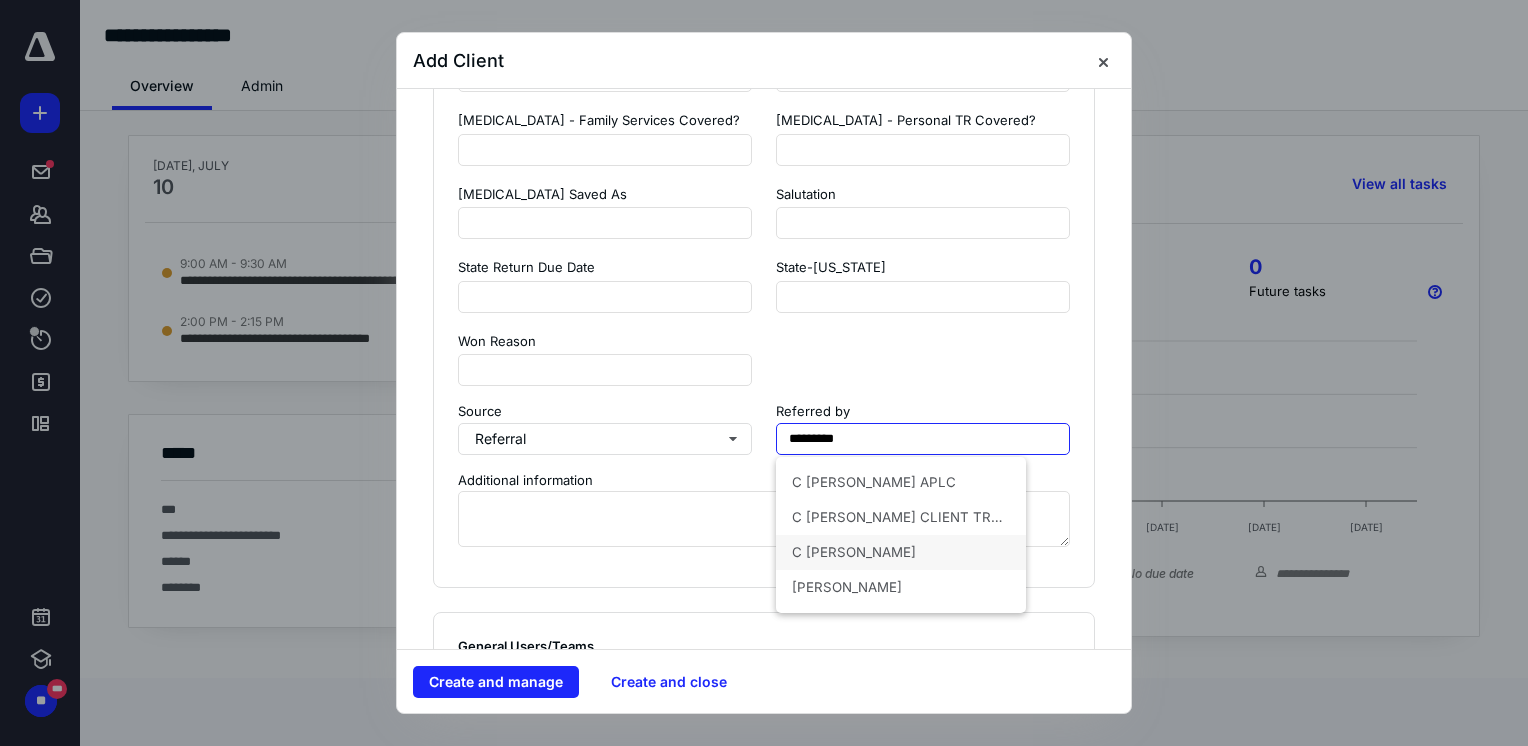 click on "C [PERSON_NAME]" at bounding box center [854, 552] 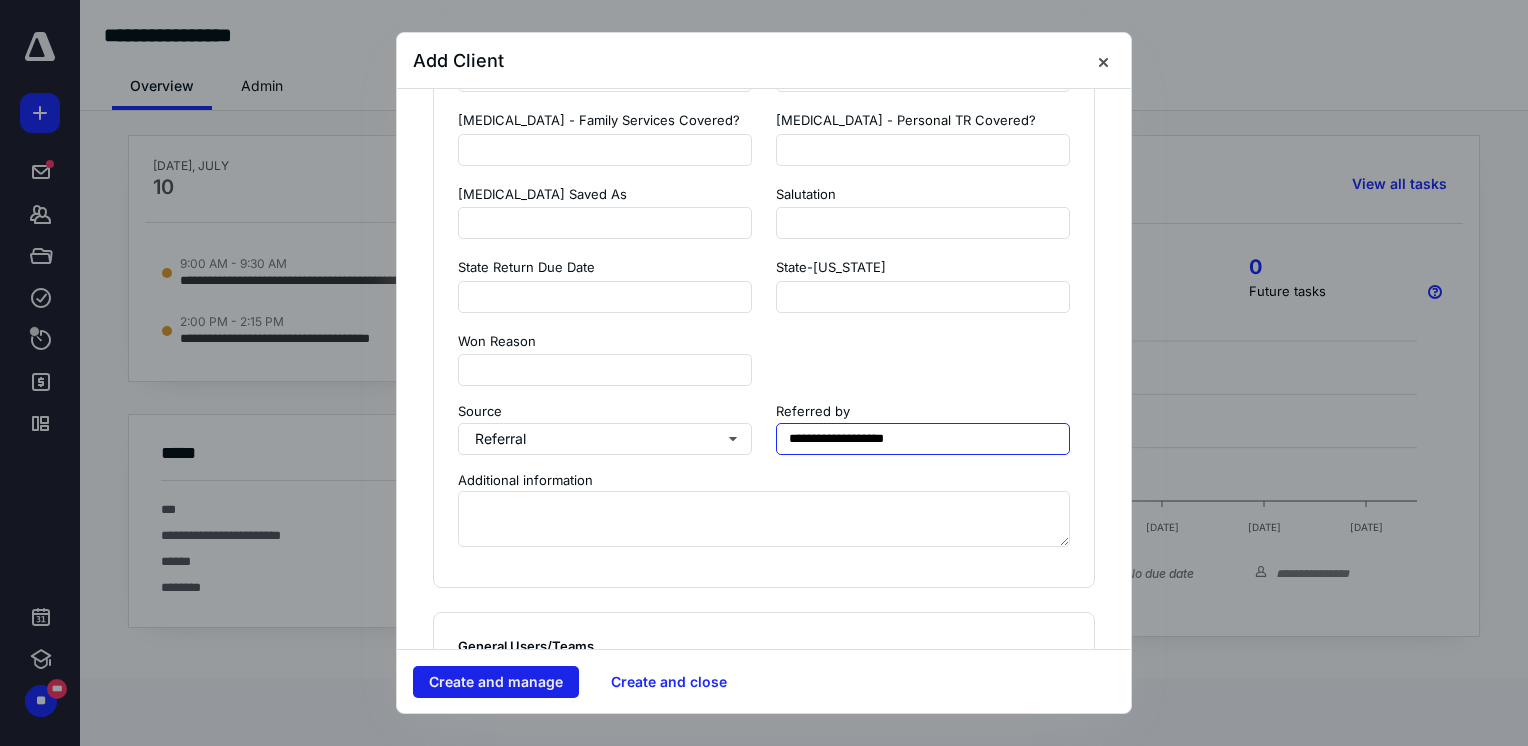 type on "**********" 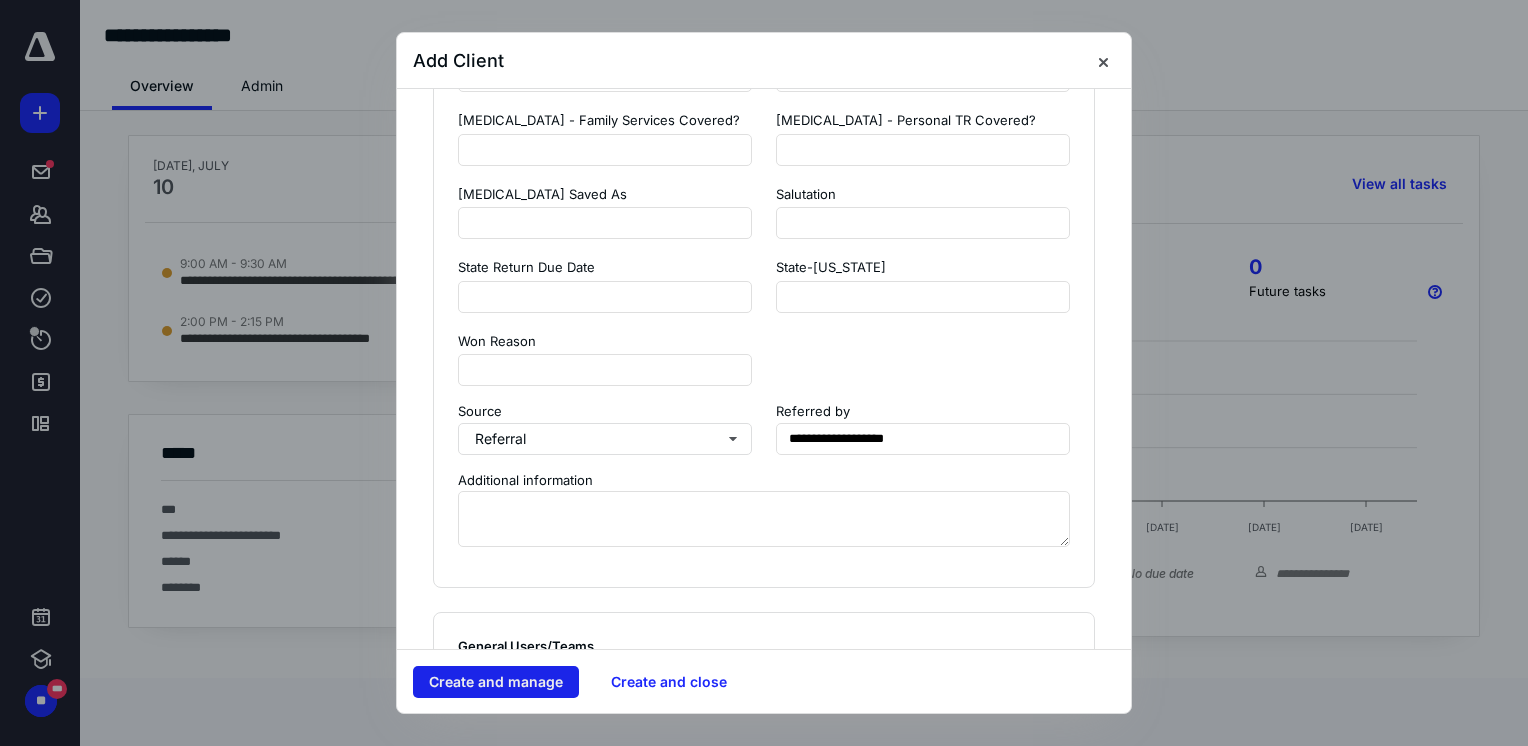 click on "Create and manage" at bounding box center [496, 682] 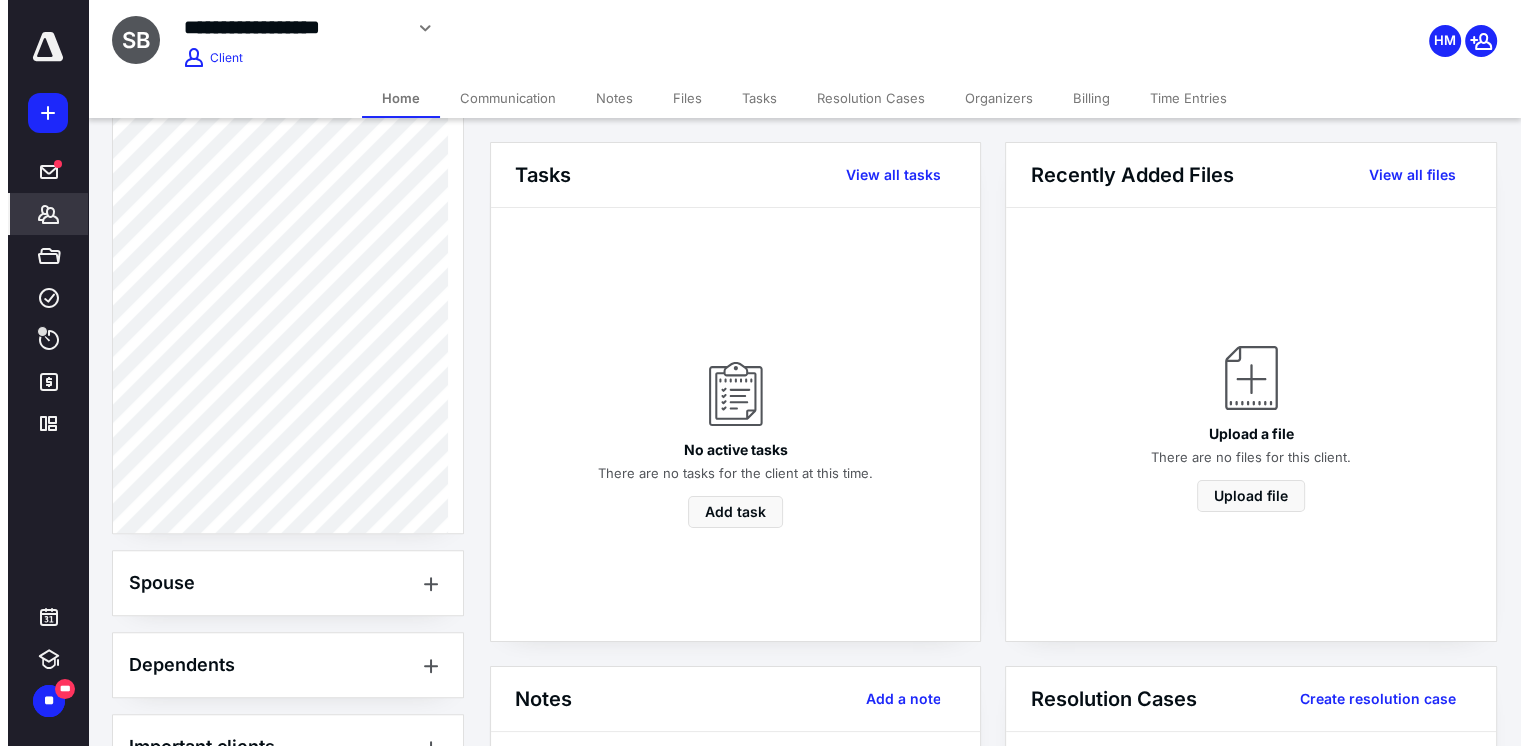 scroll, scrollTop: 859, scrollLeft: 0, axis: vertical 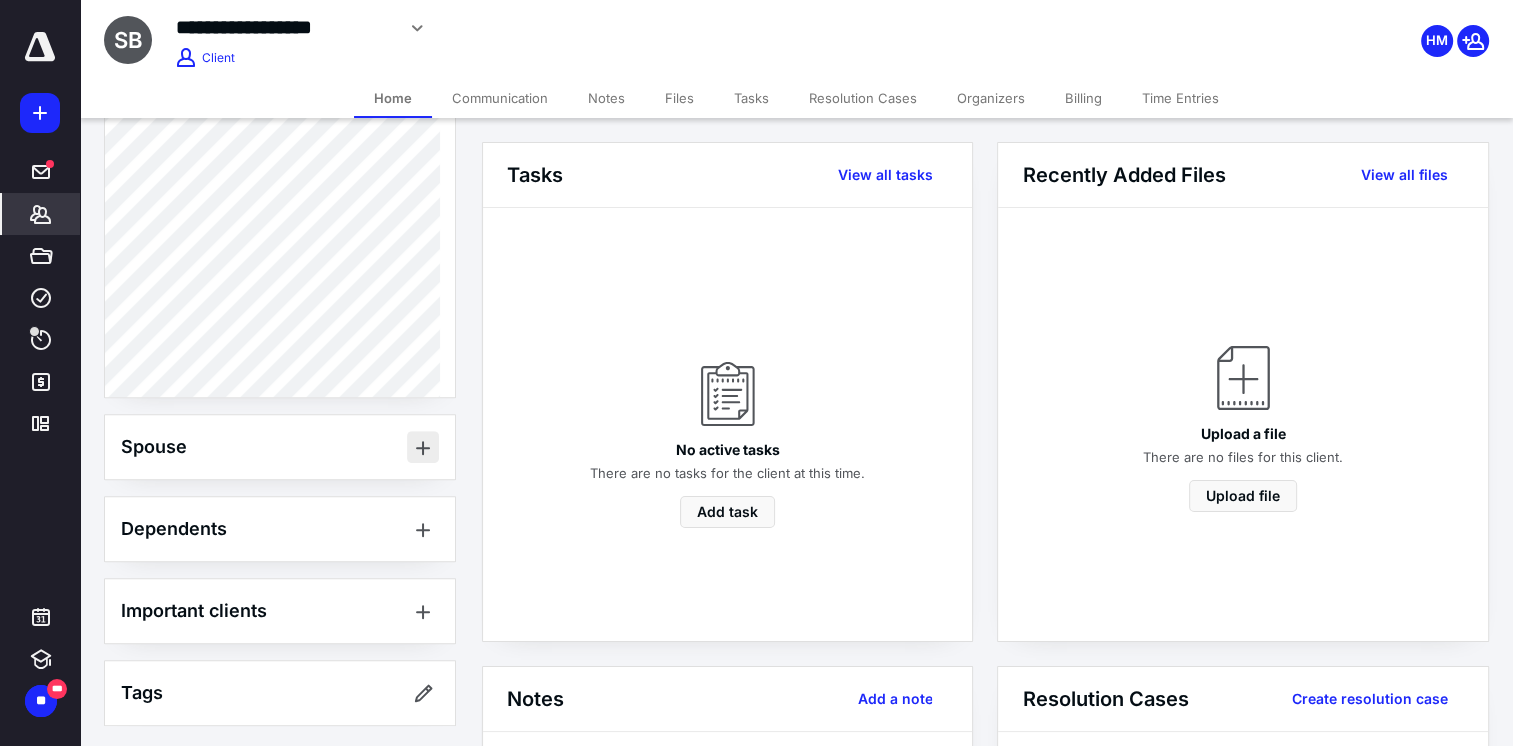 click at bounding box center (423, 447) 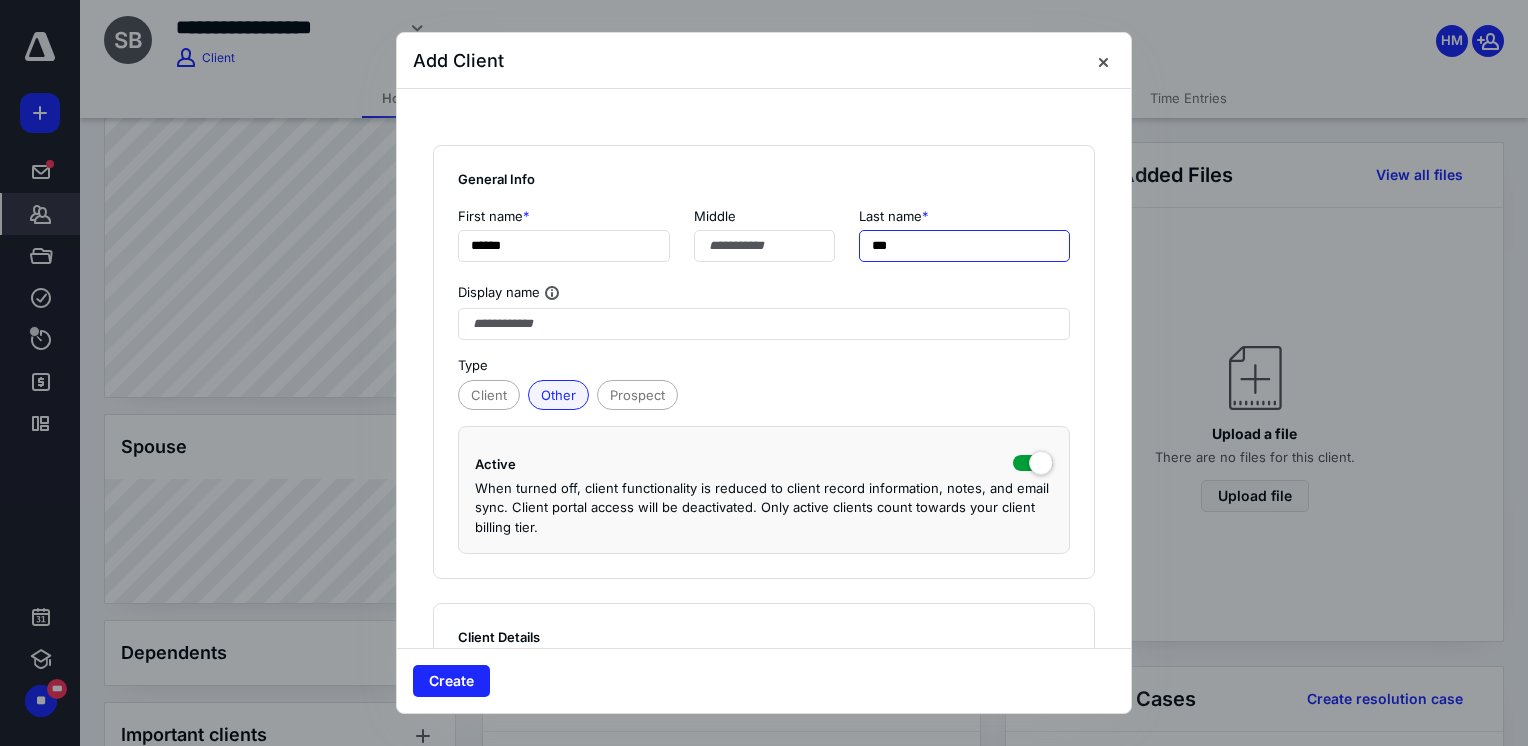 click on "***" at bounding box center (965, 246) 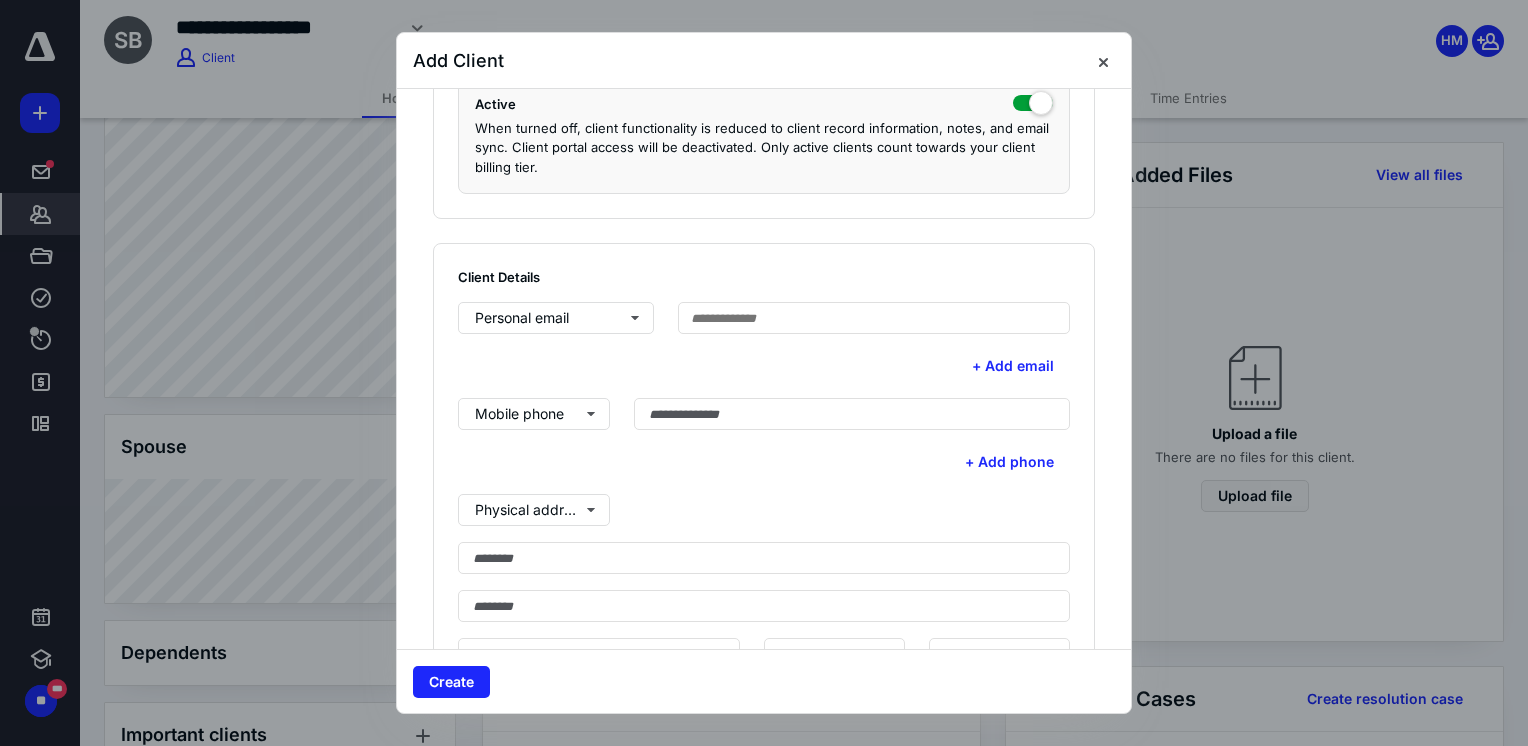scroll, scrollTop: 400, scrollLeft: 0, axis: vertical 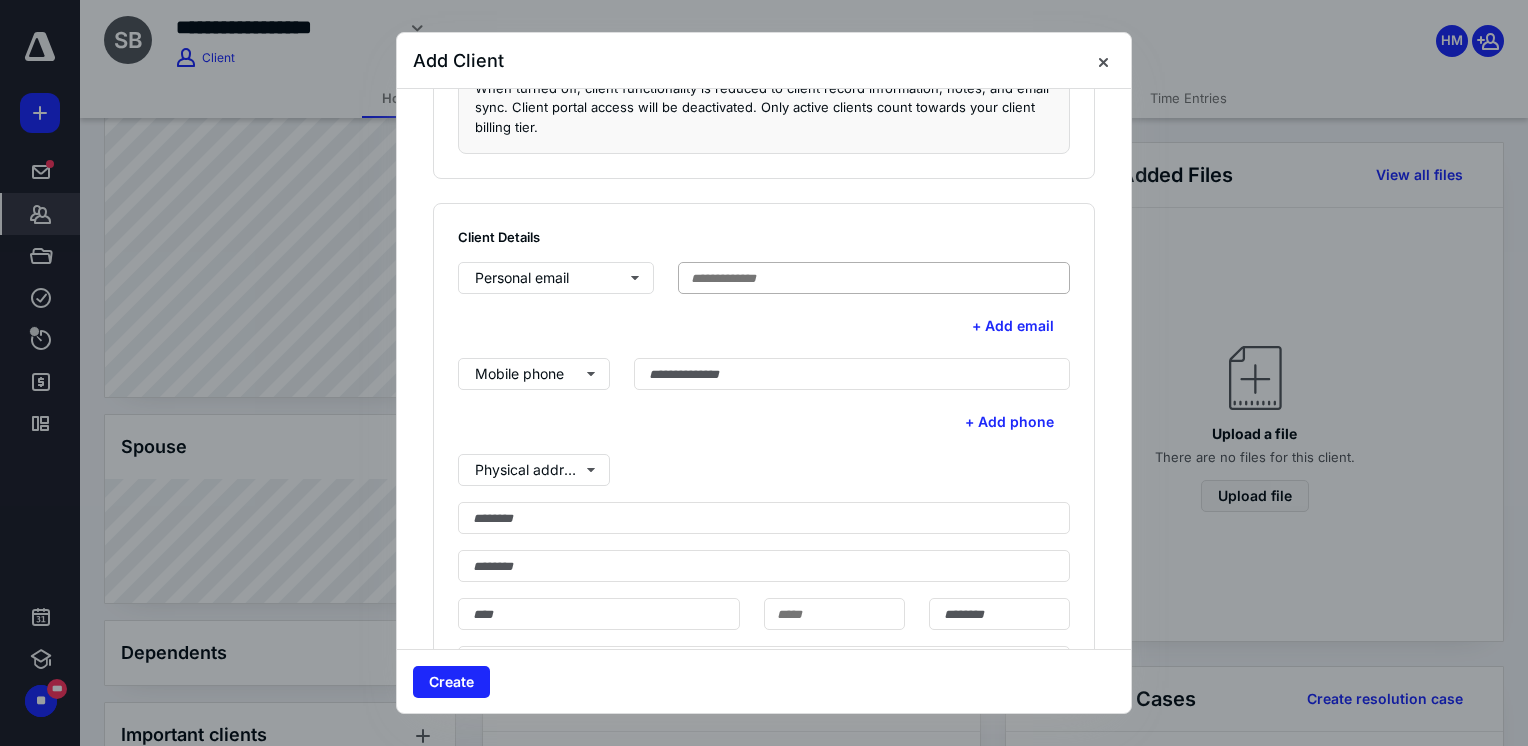 type on "*******" 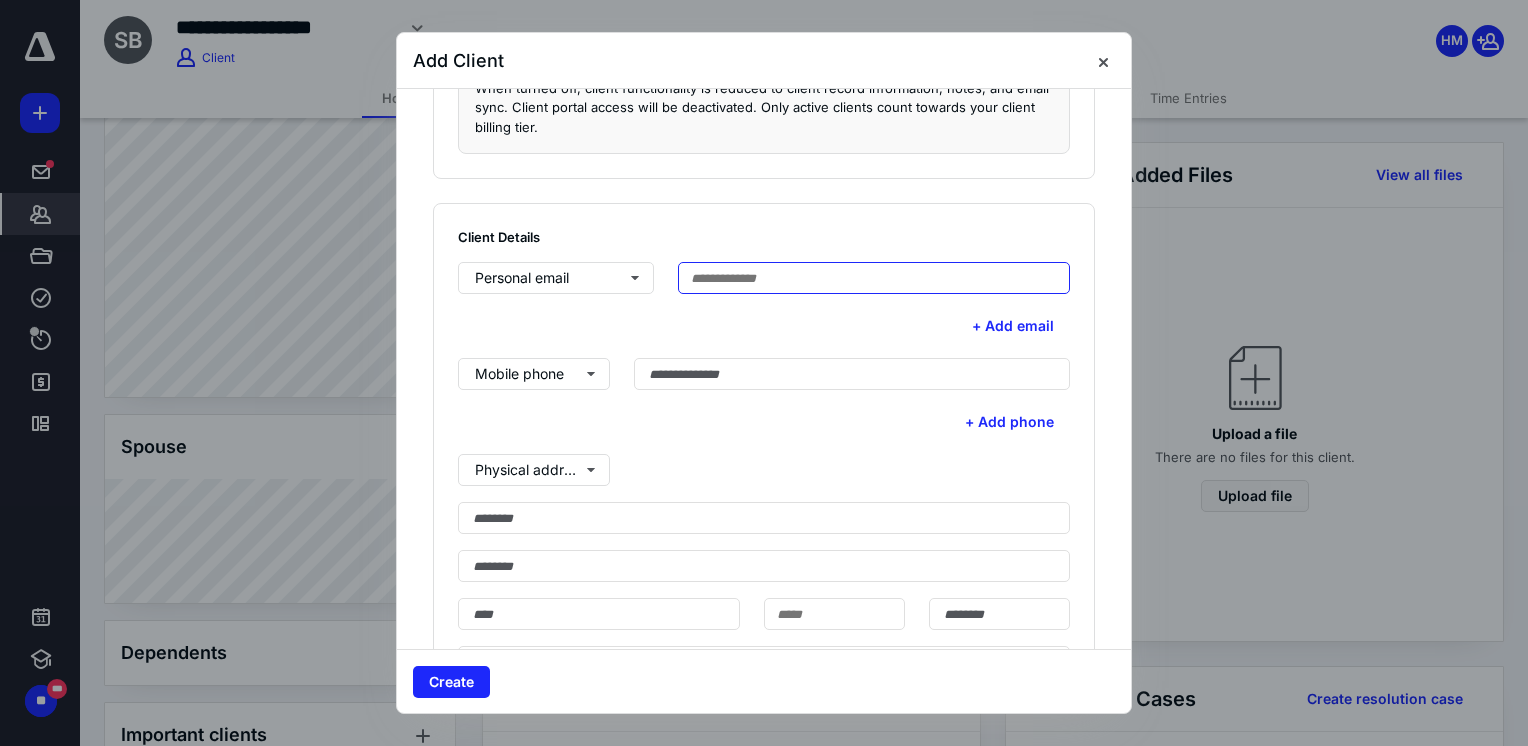 click at bounding box center [874, 278] 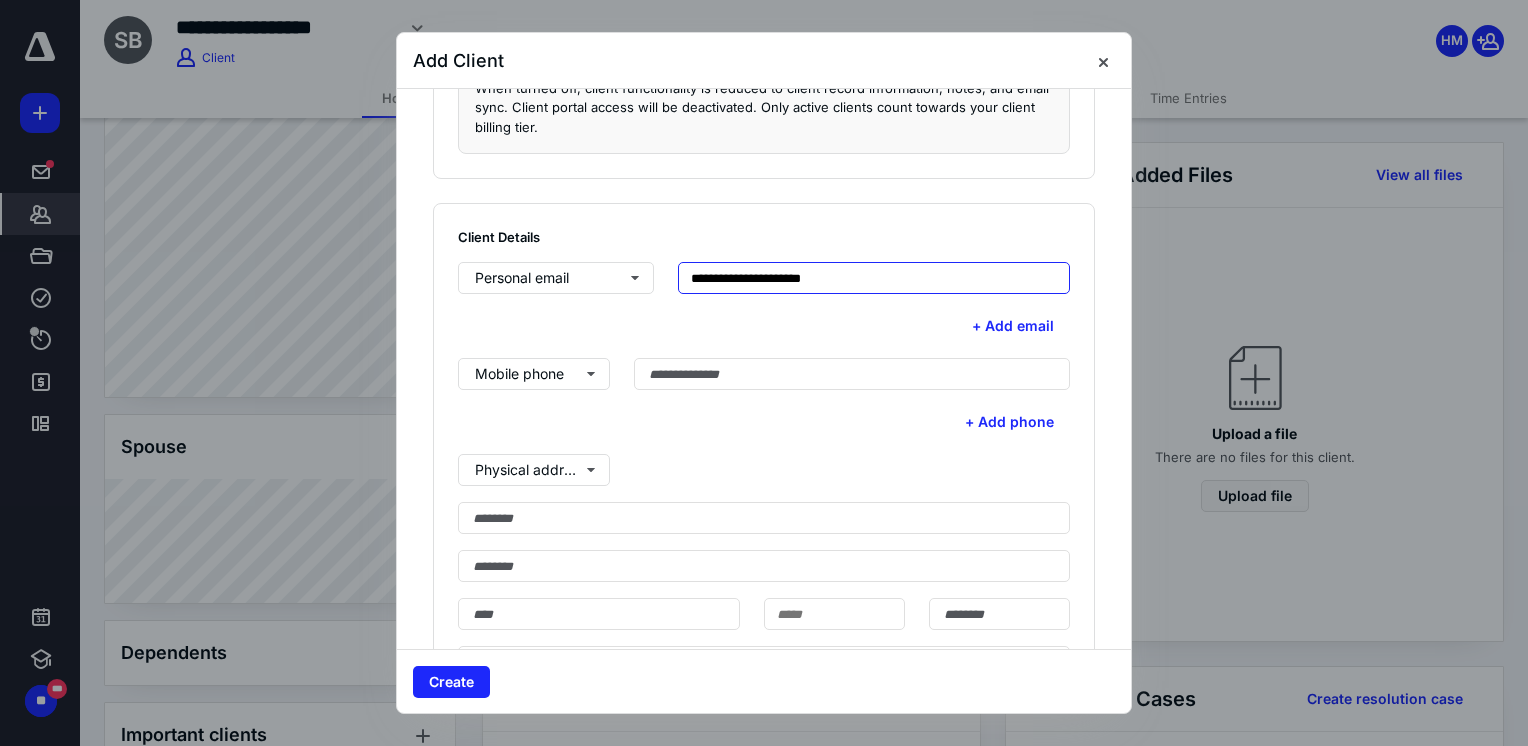 type on "**********" 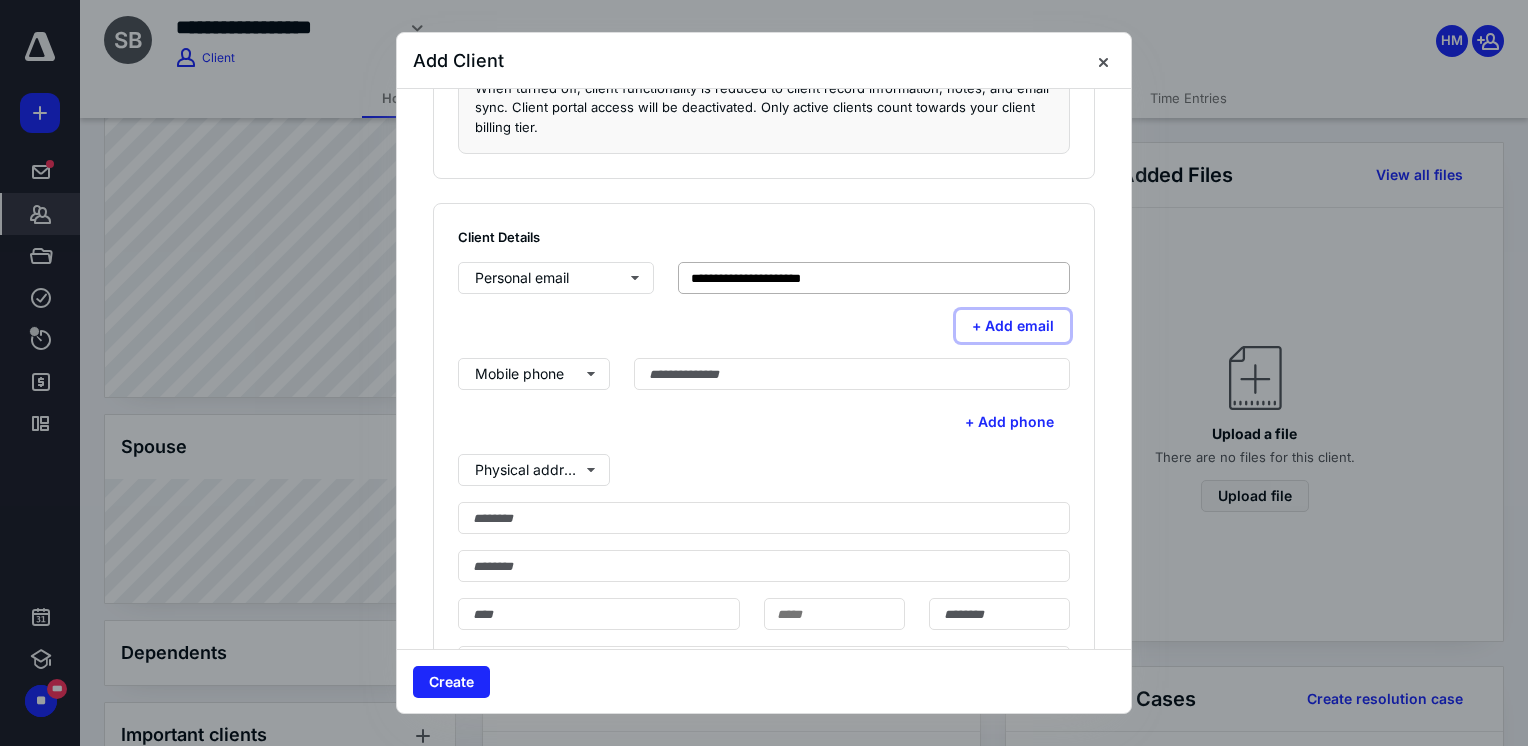 type 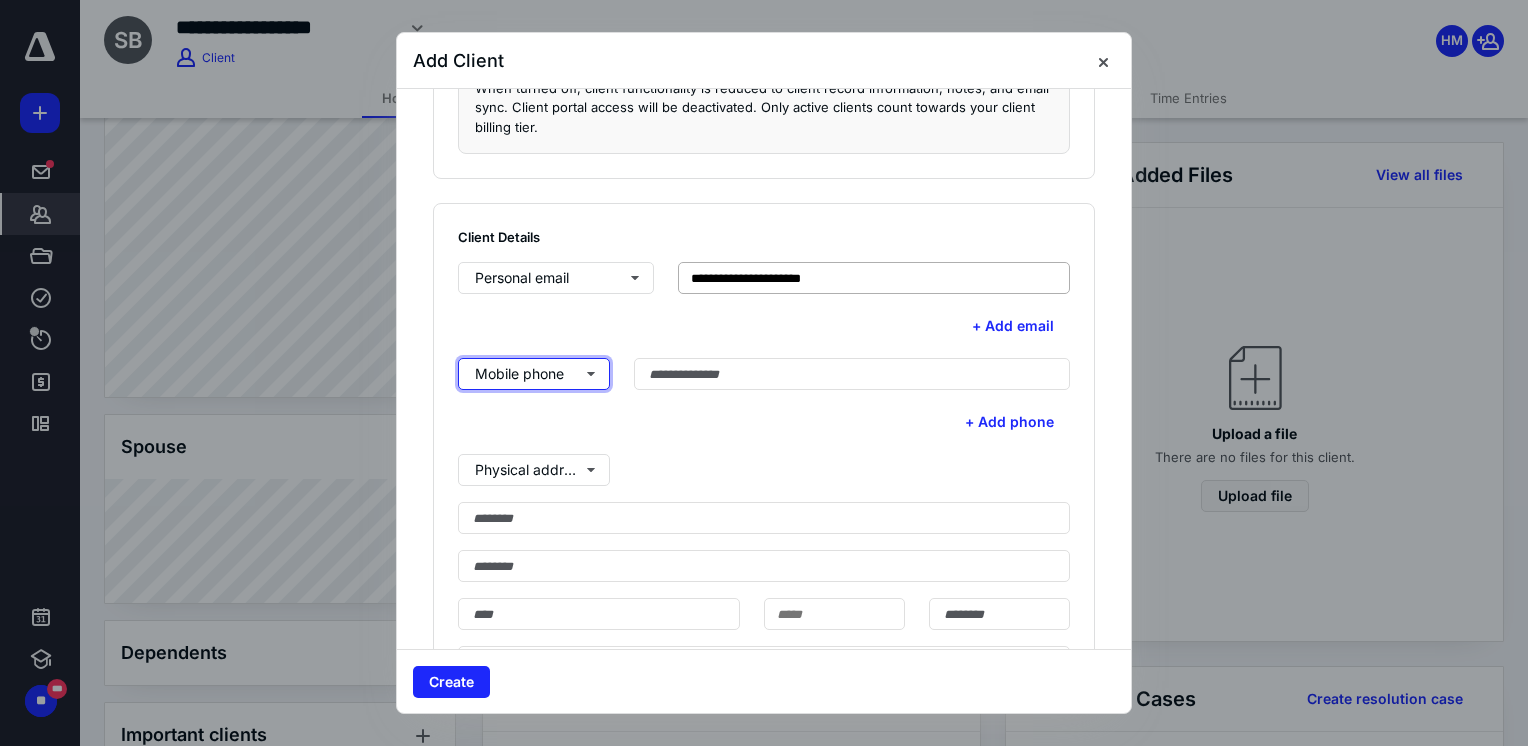 type 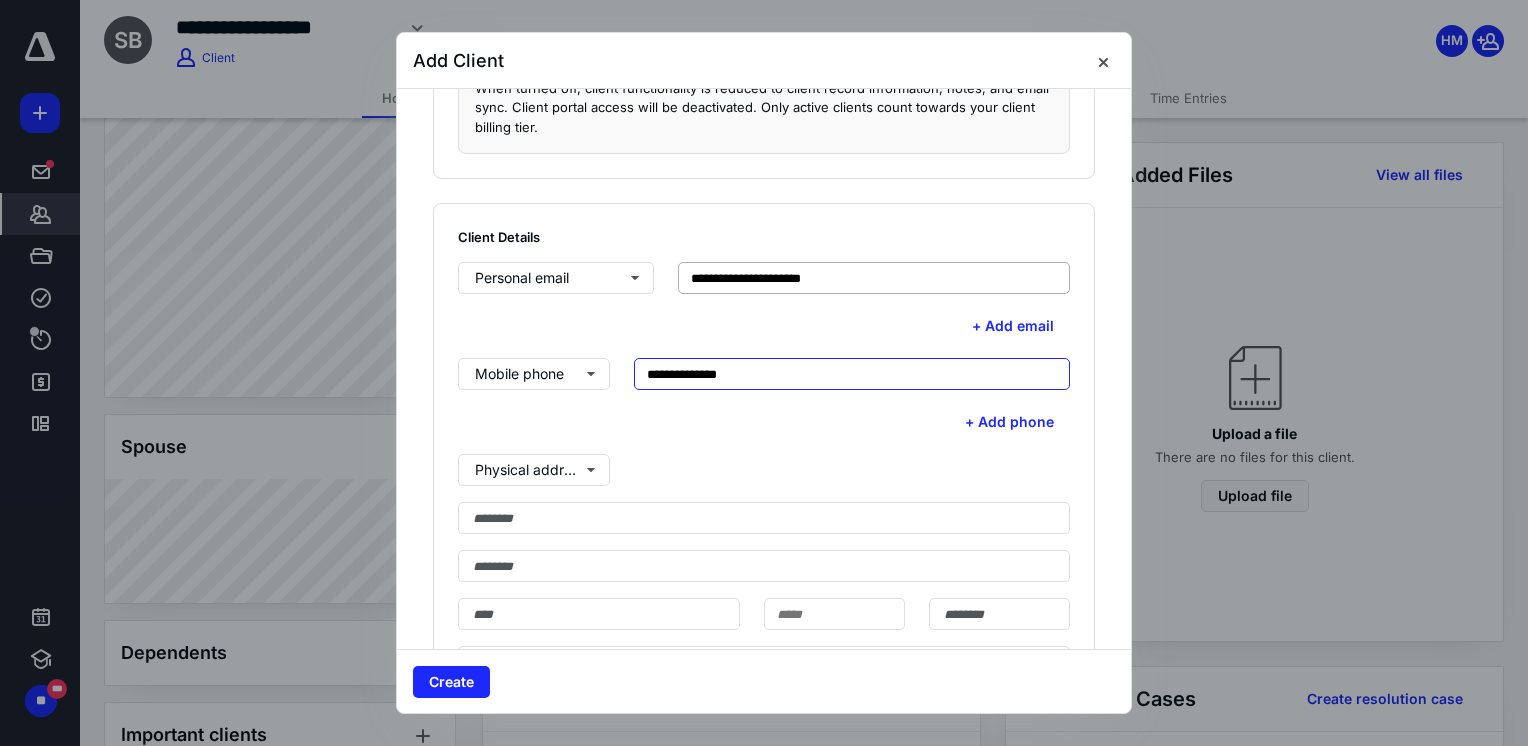 type on "**********" 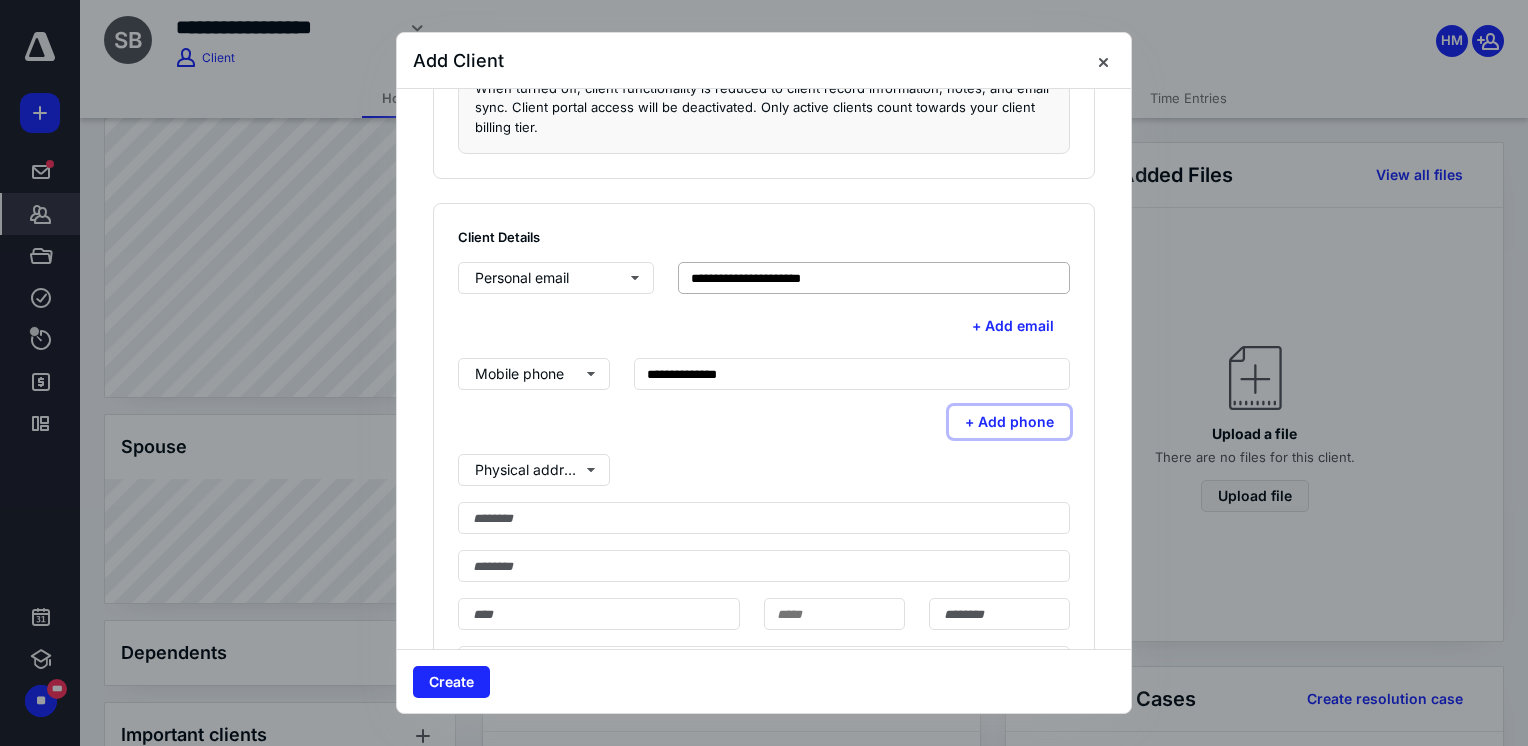 type 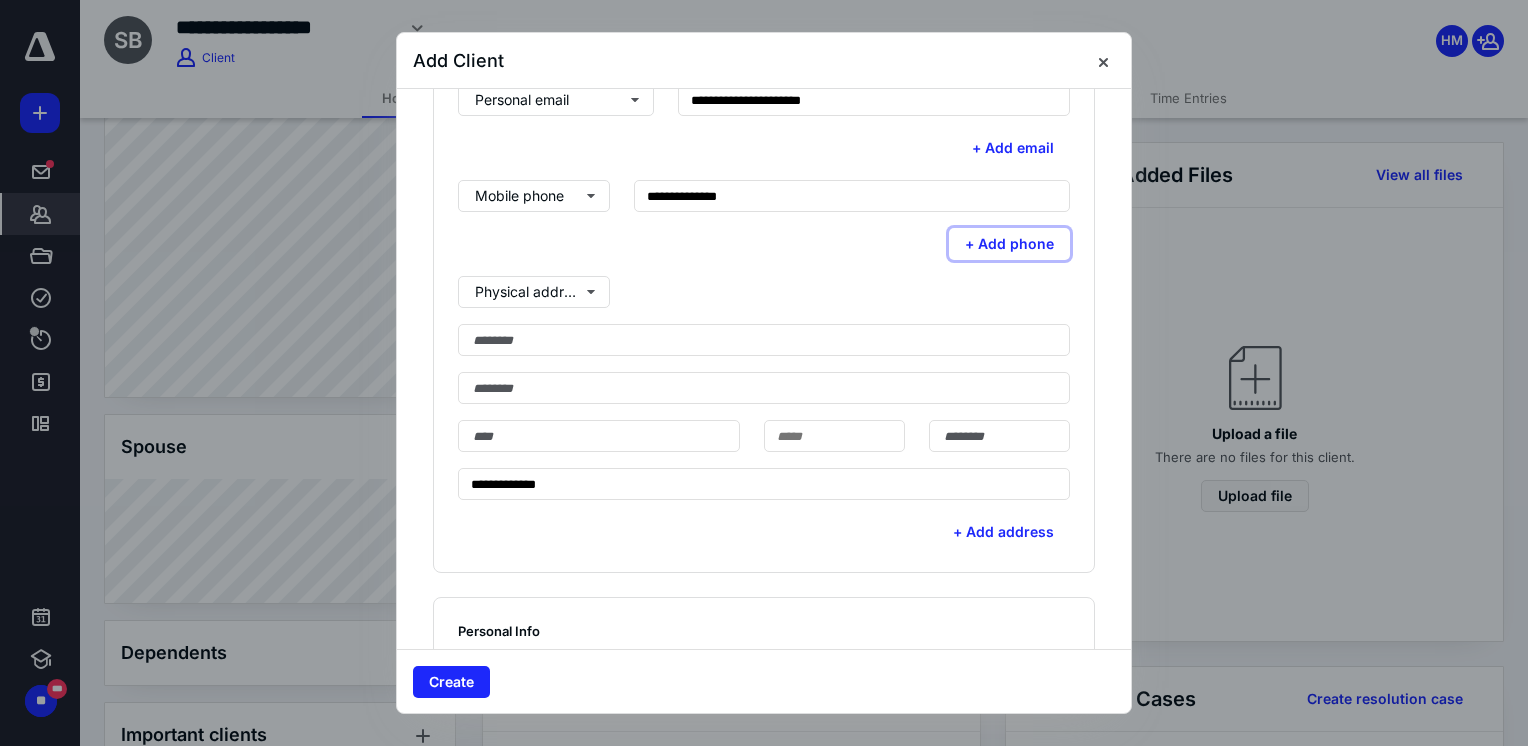 scroll, scrollTop: 700, scrollLeft: 0, axis: vertical 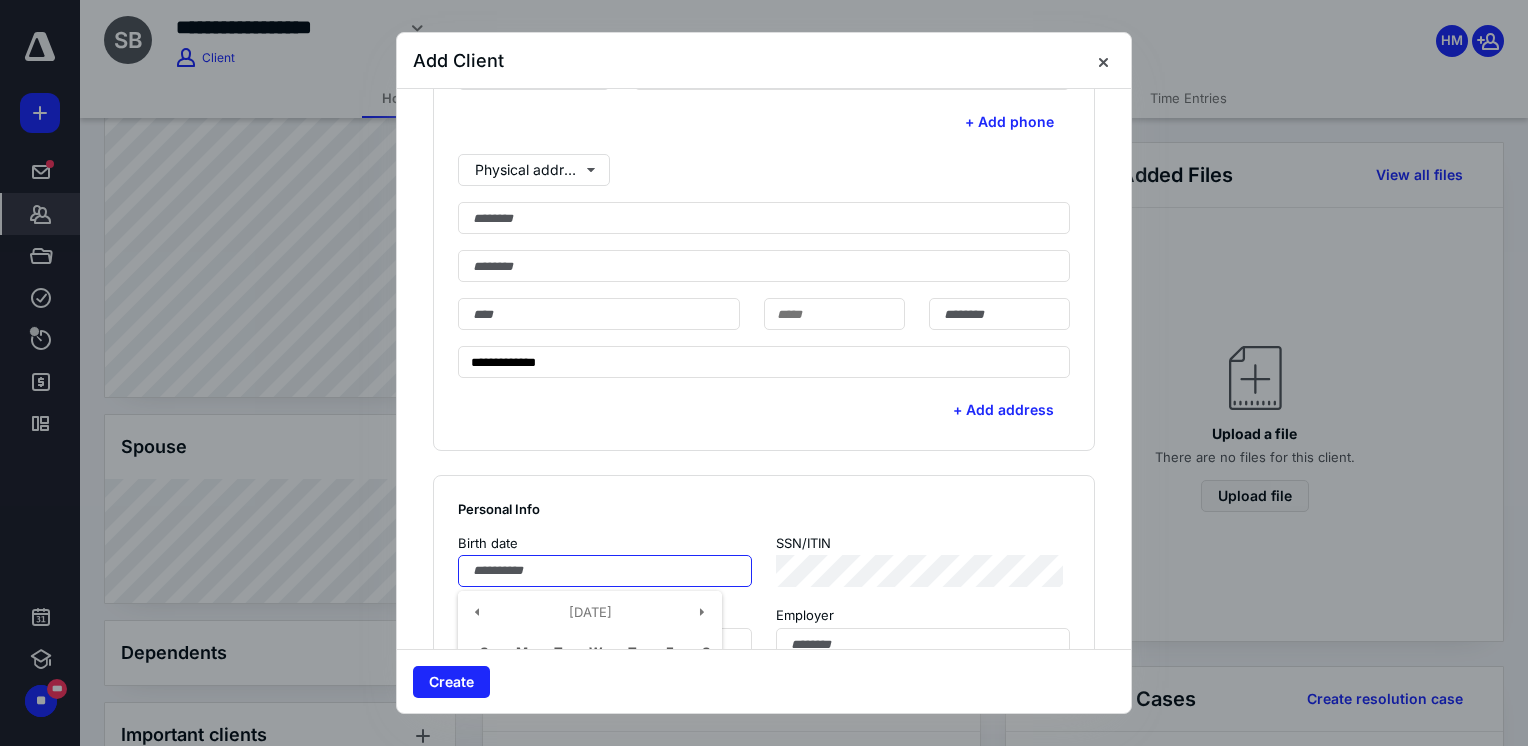 click at bounding box center [605, 571] 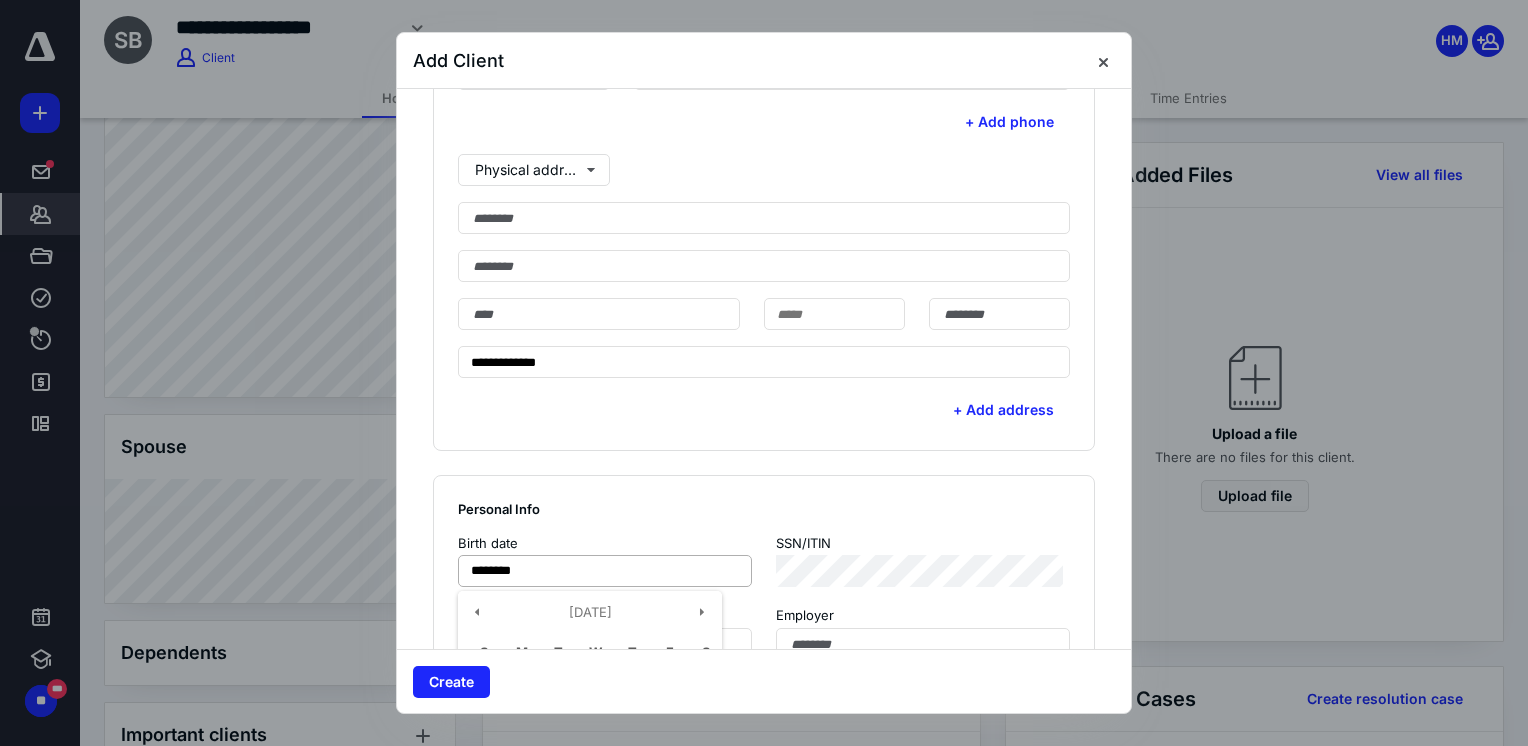 type on "**********" 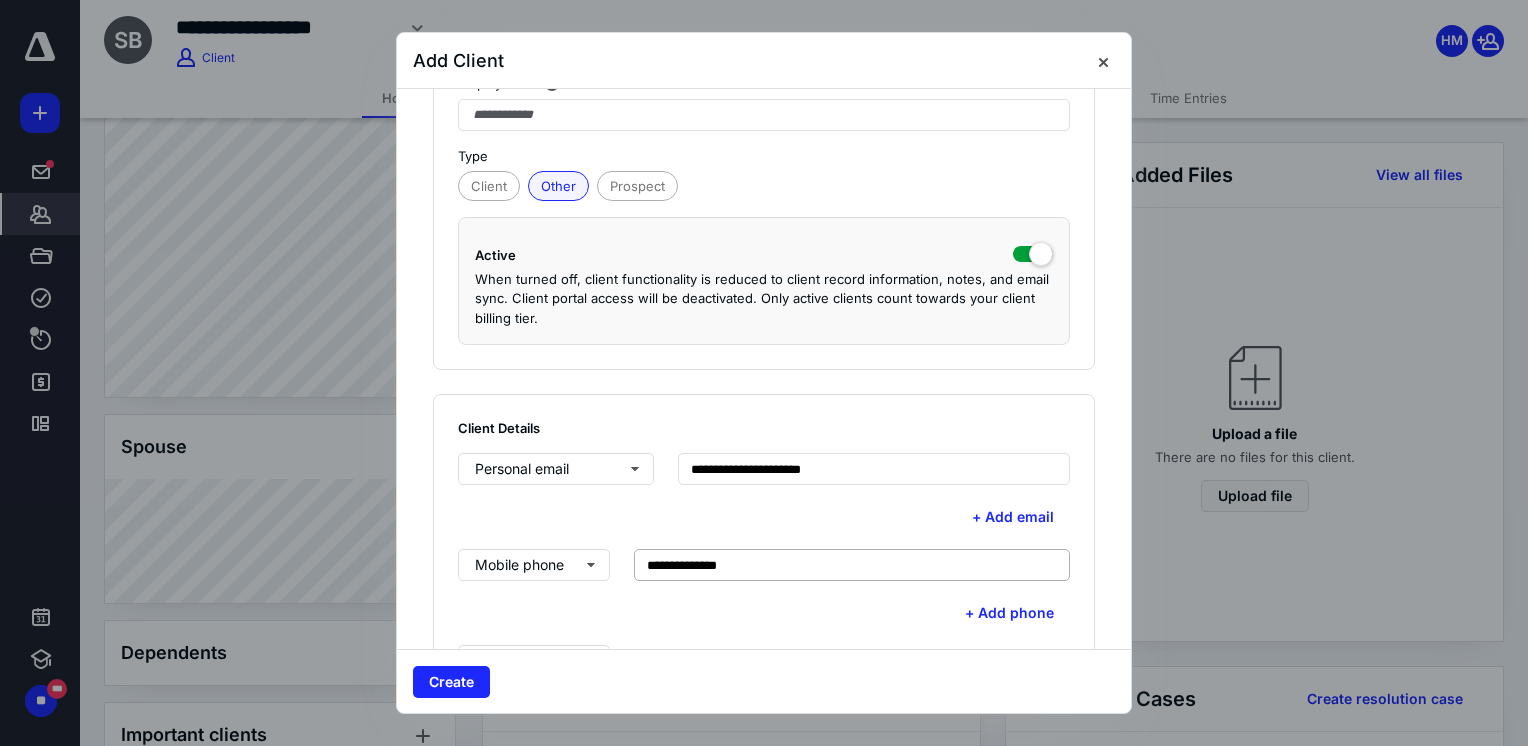 scroll, scrollTop: 0, scrollLeft: 0, axis: both 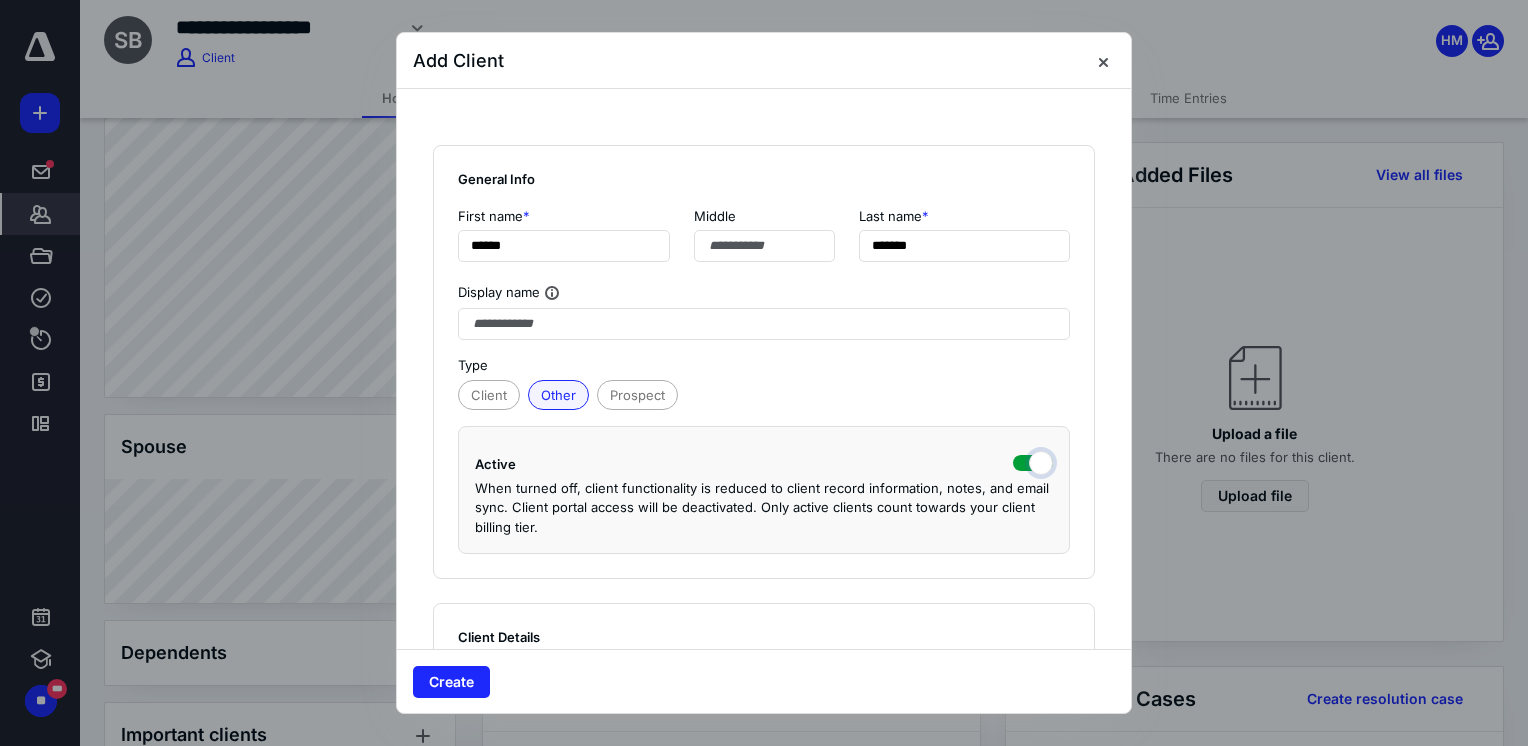 click at bounding box center (1033, 461) 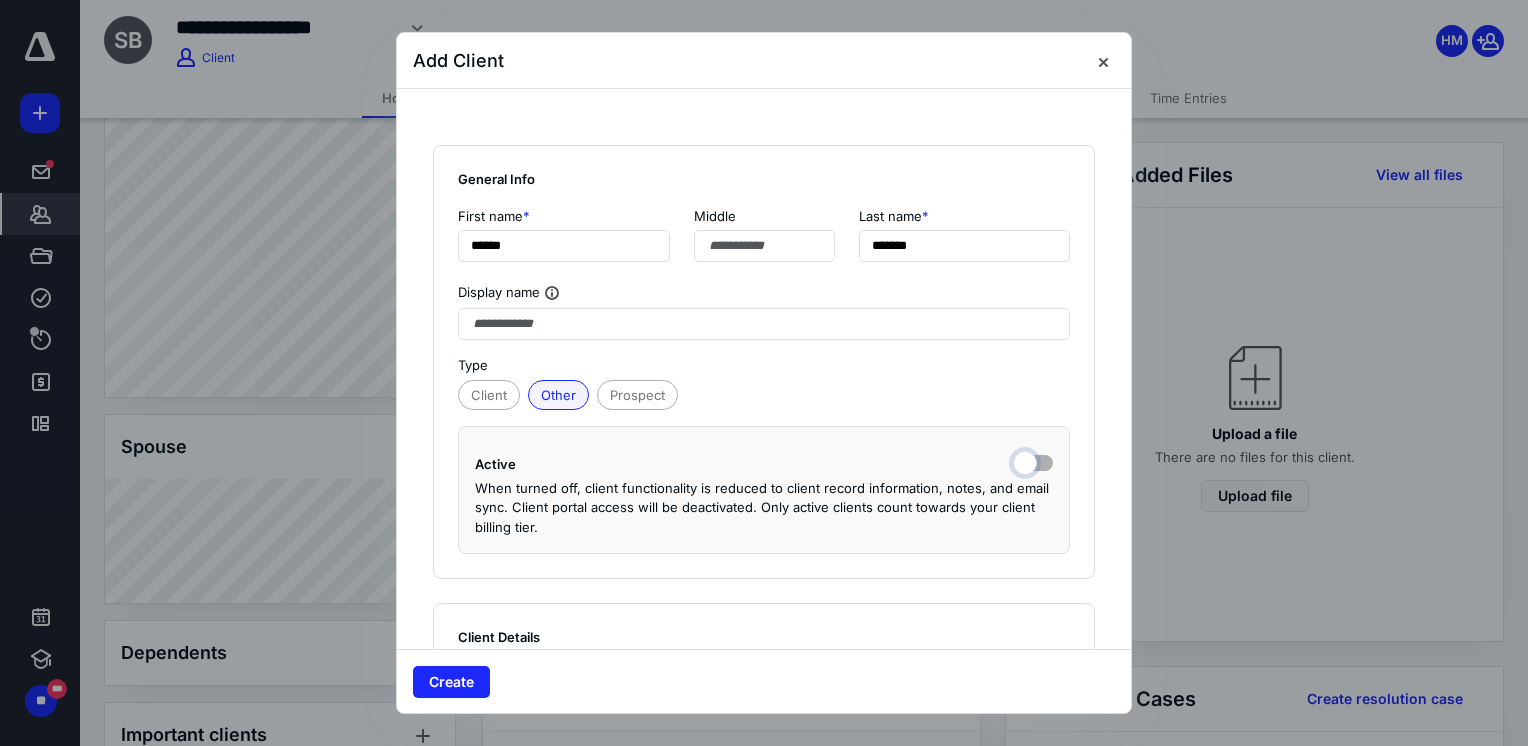 checkbox on "false" 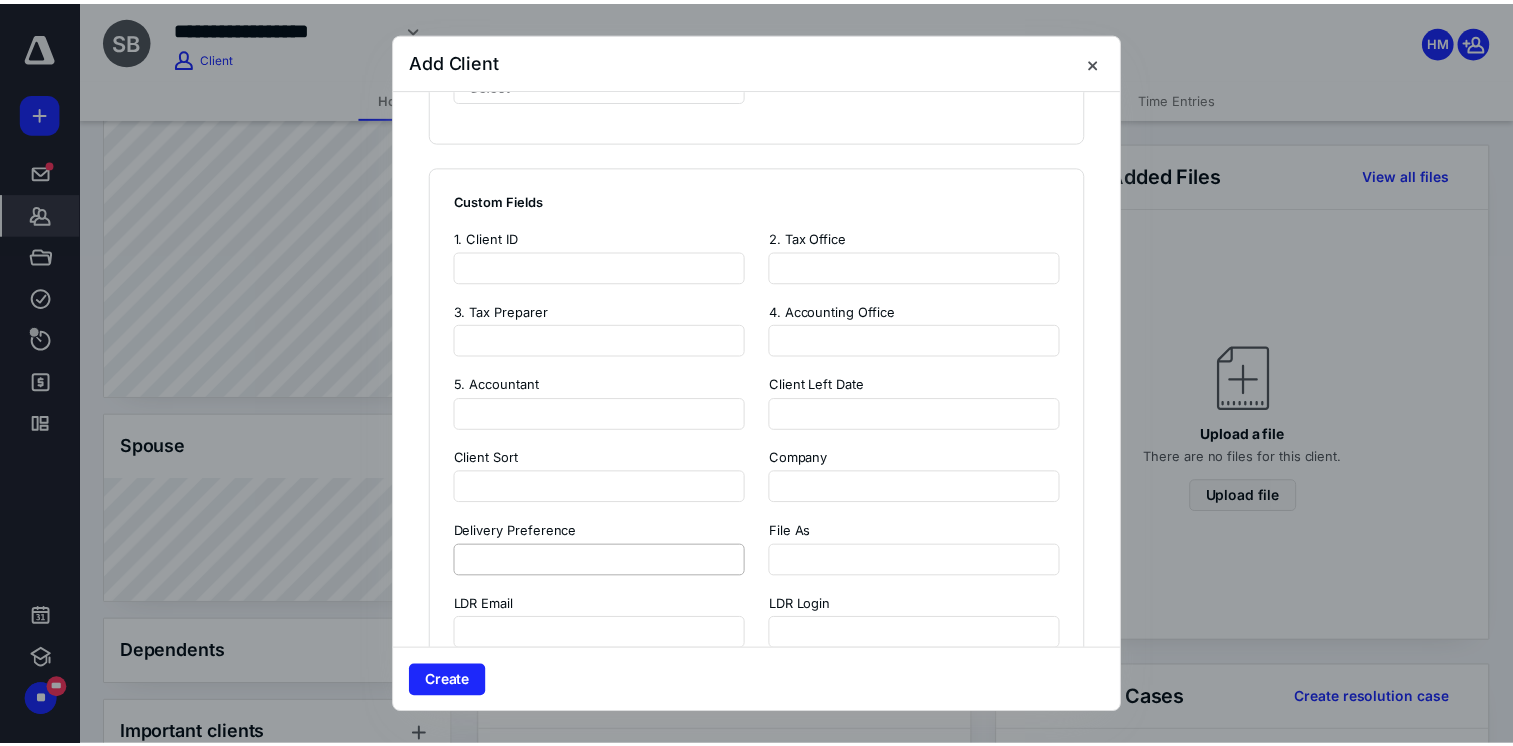 scroll, scrollTop: 1800, scrollLeft: 0, axis: vertical 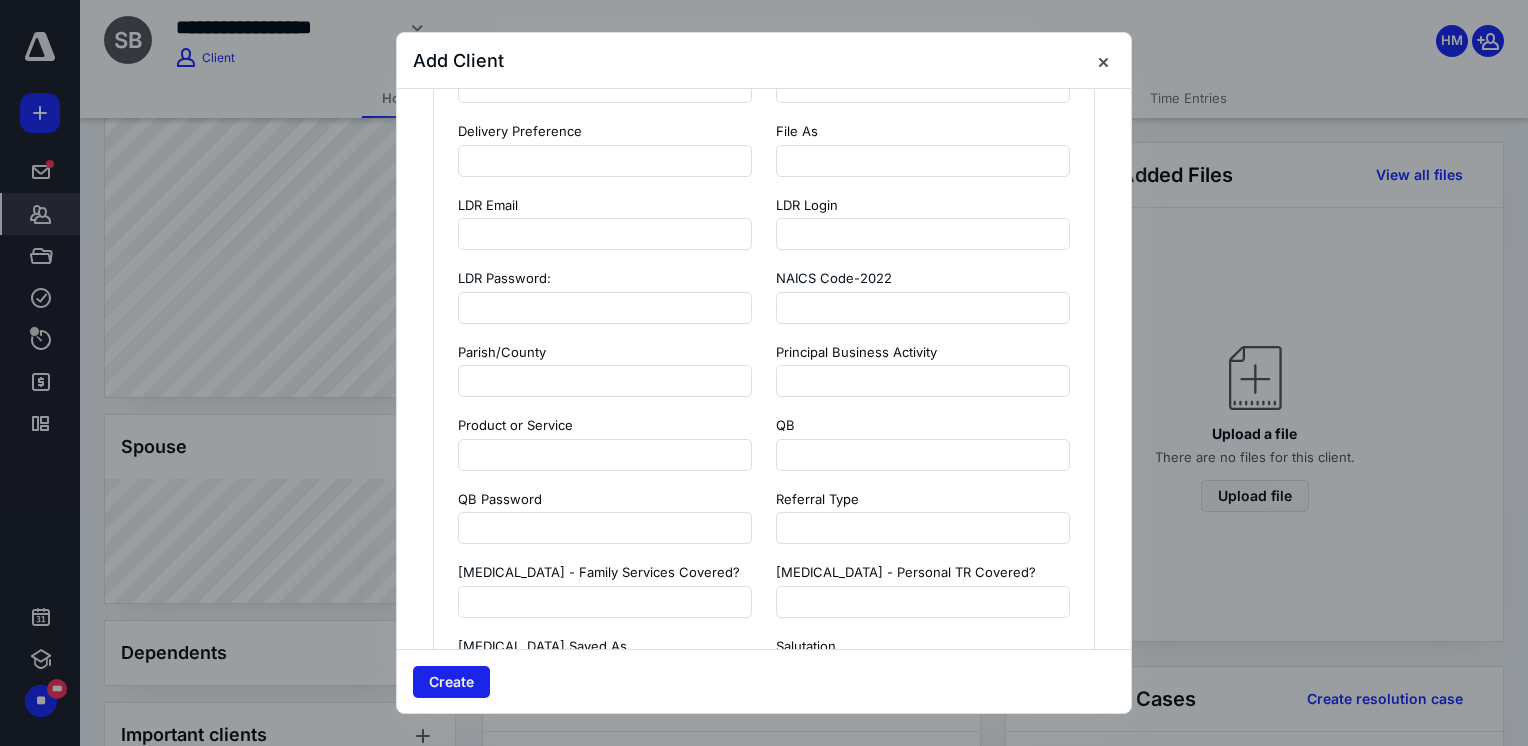 click on "Create" at bounding box center [451, 682] 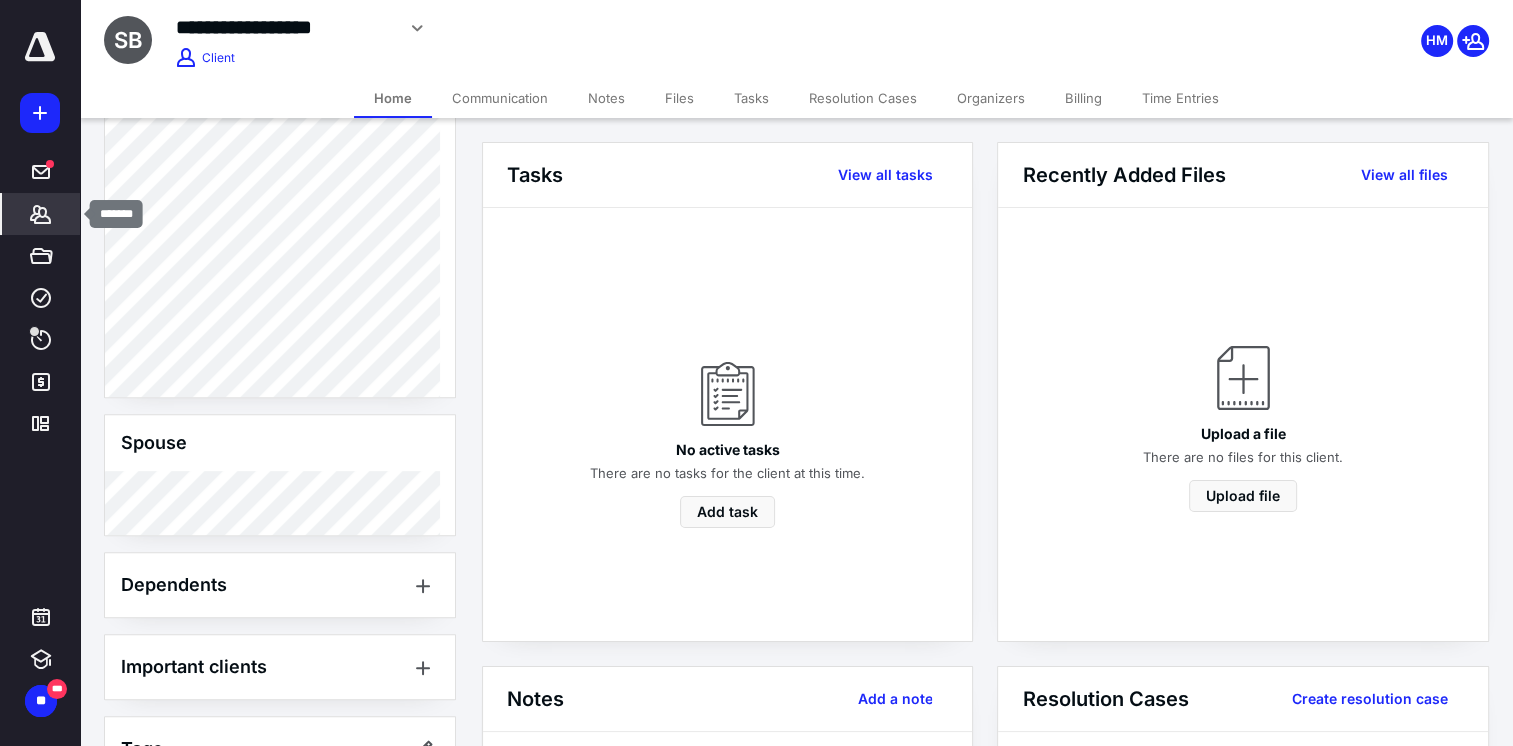 click on "*******" at bounding box center (41, 214) 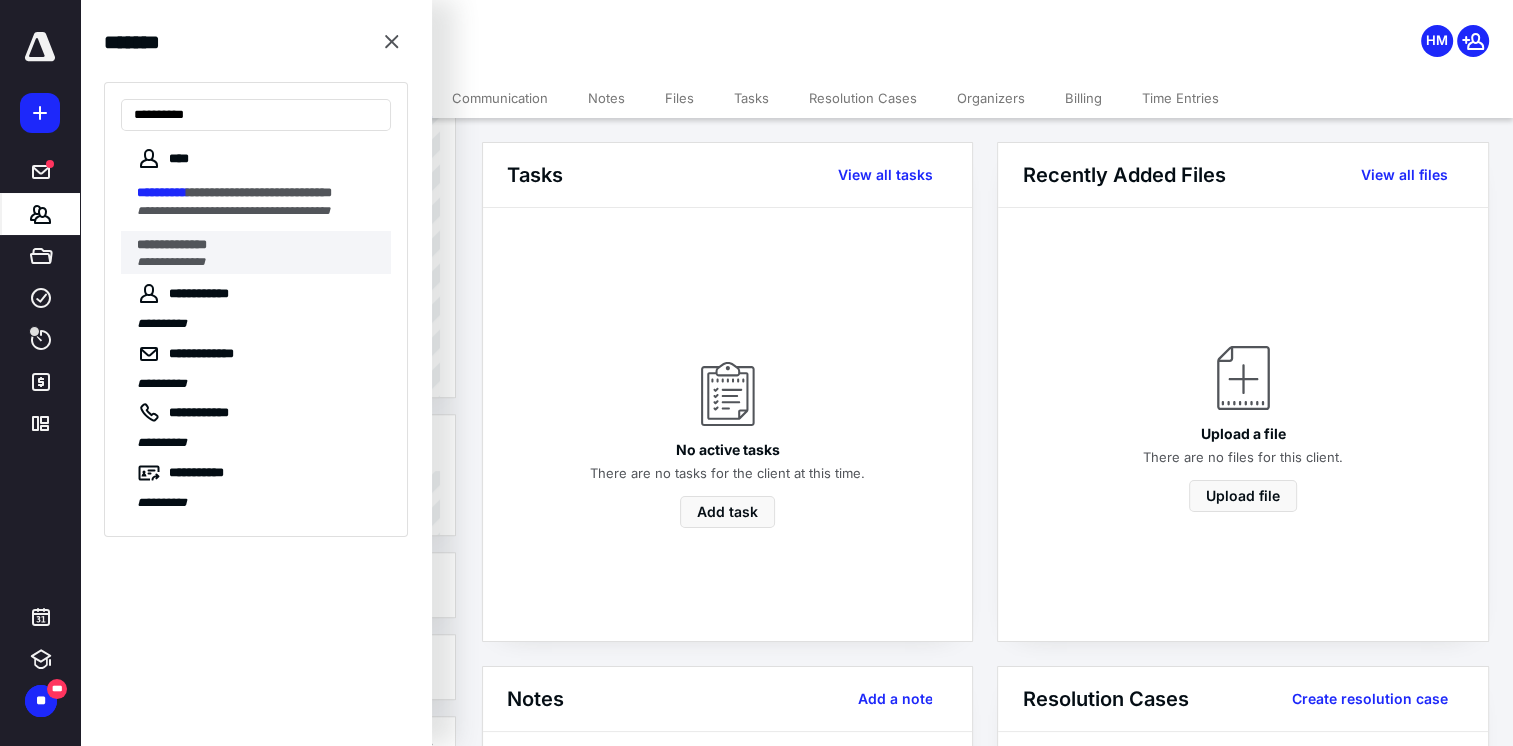 type on "**********" 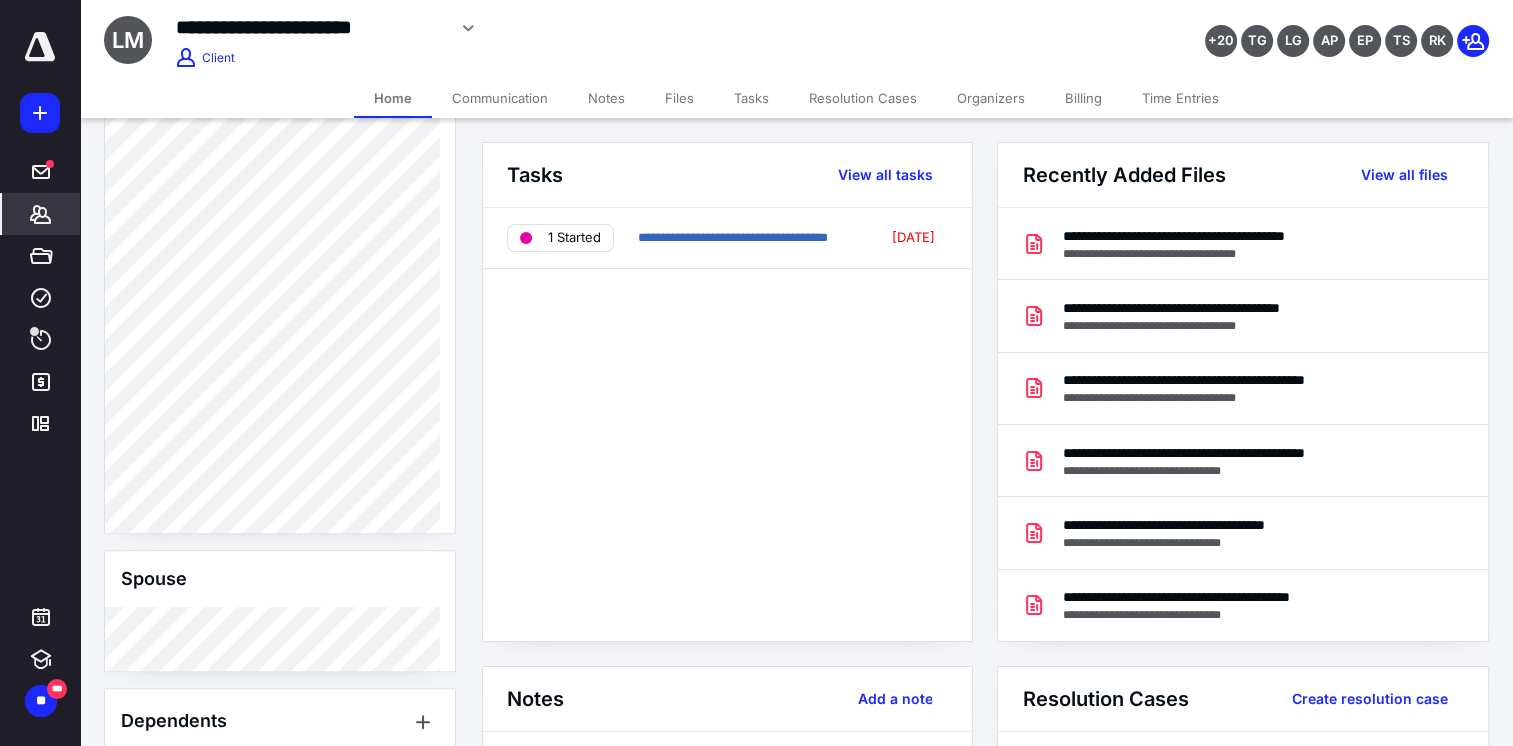 scroll, scrollTop: 1300, scrollLeft: 0, axis: vertical 